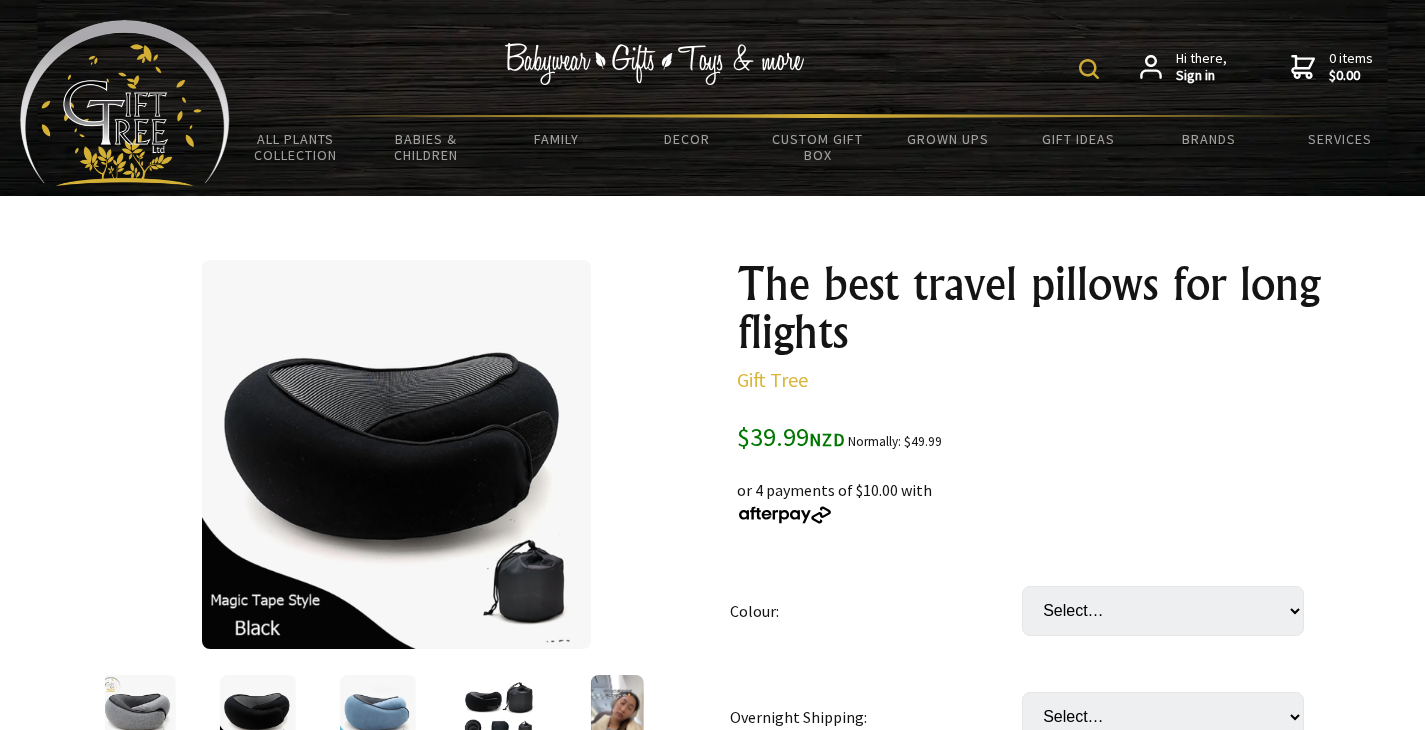 scroll, scrollTop: 72, scrollLeft: 0, axis: vertical 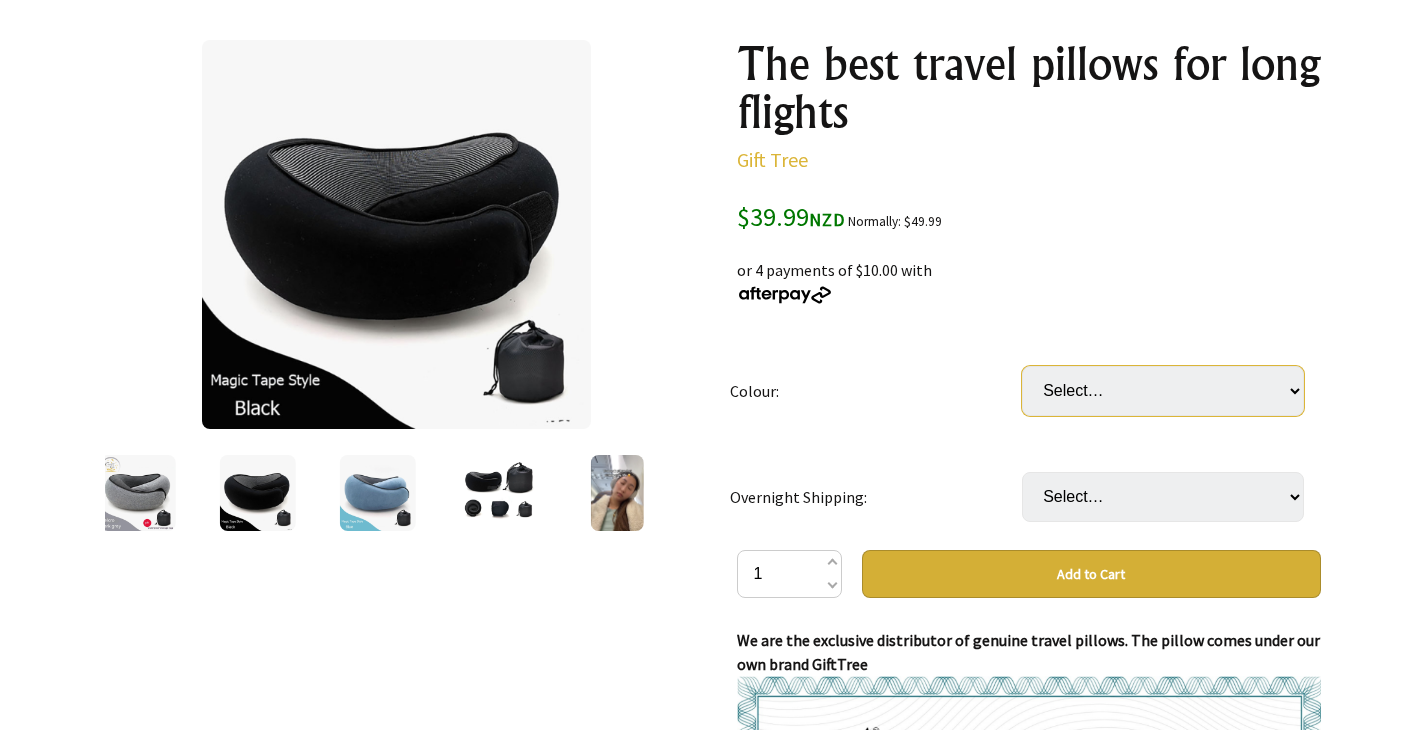 select on "Pink (Buckle style)" 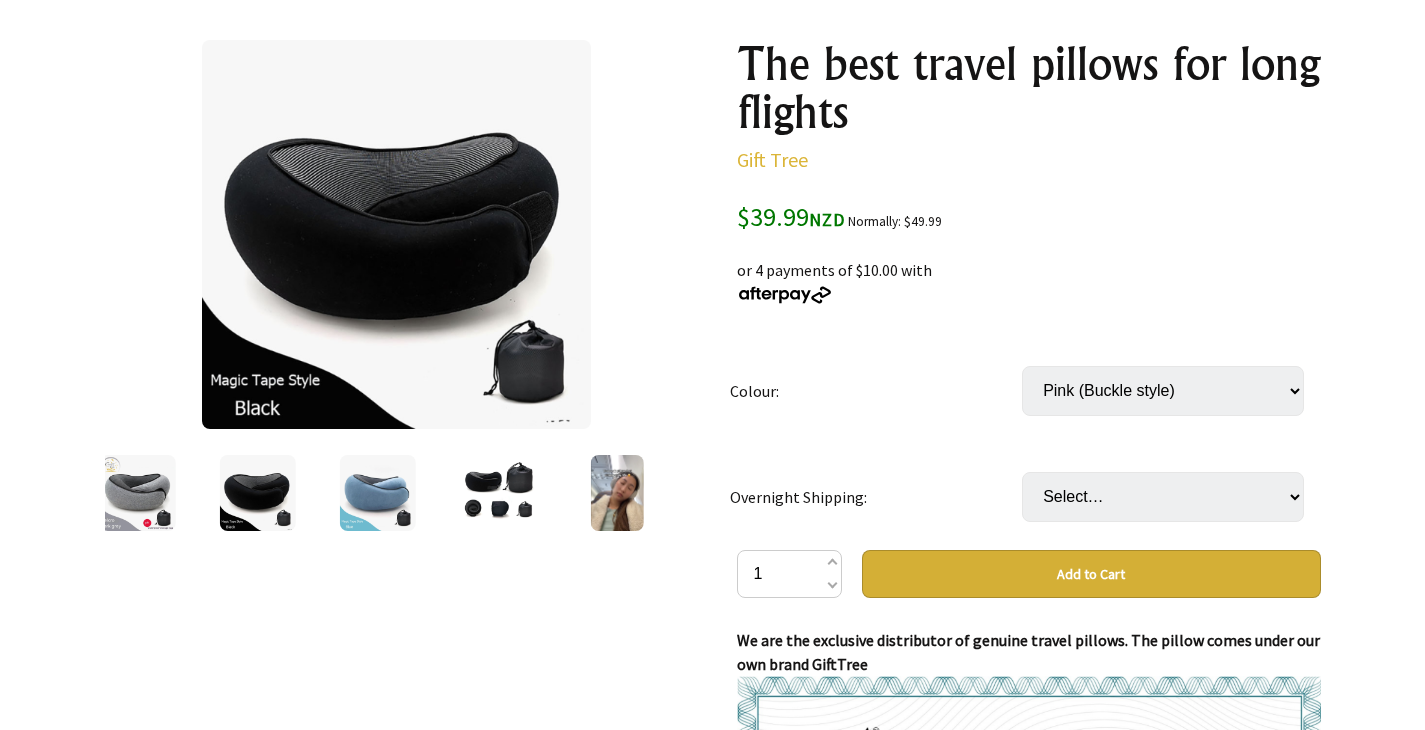 select on "Black (Velcro style)" 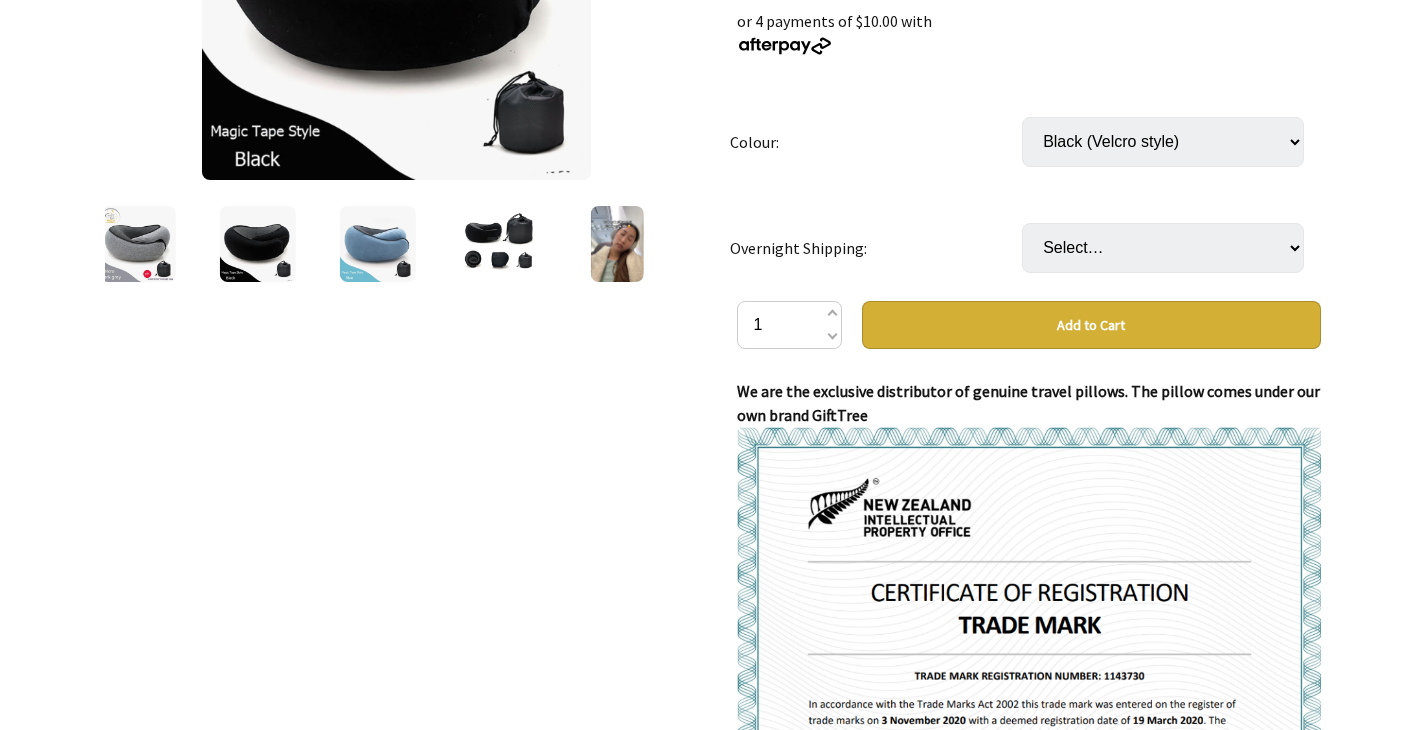 scroll, scrollTop: 473, scrollLeft: 0, axis: vertical 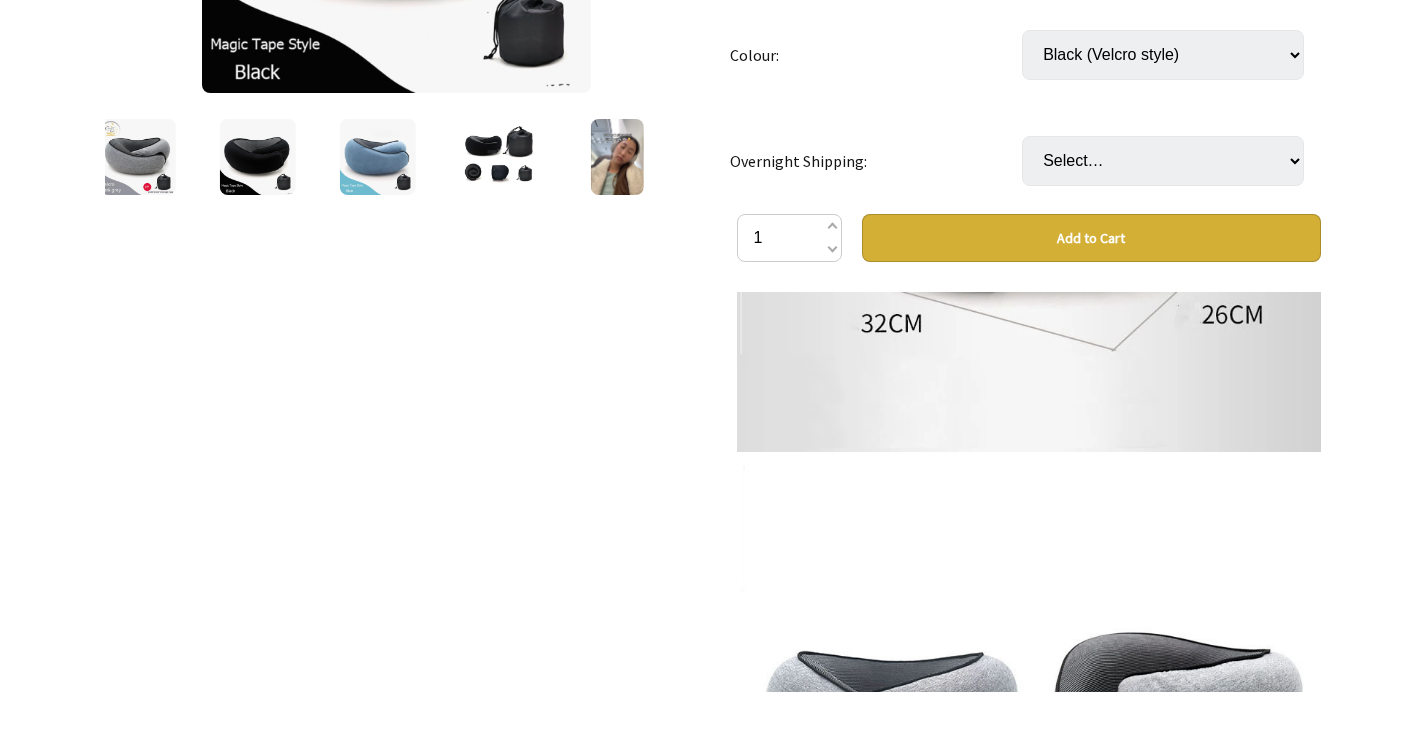 click at bounding box center (377, 157) 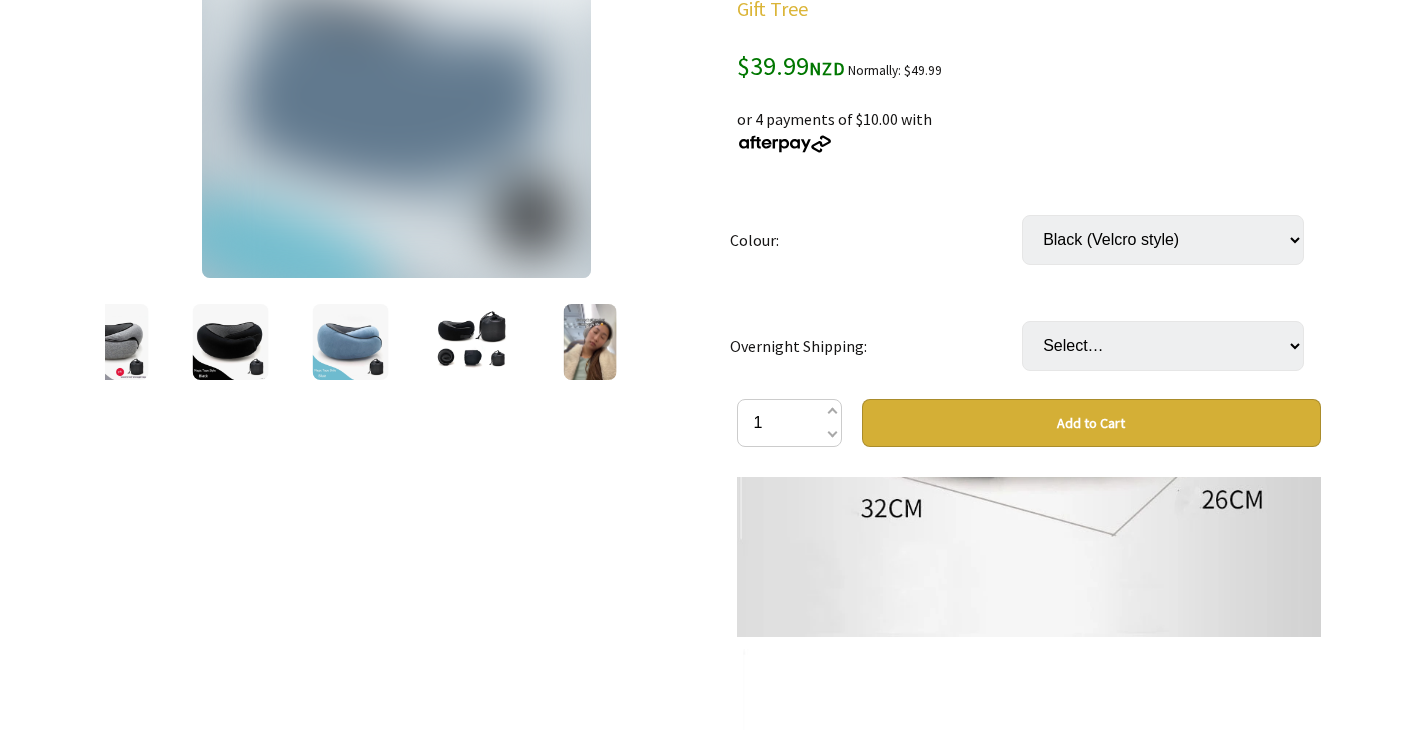 scroll, scrollTop: 284, scrollLeft: 0, axis: vertical 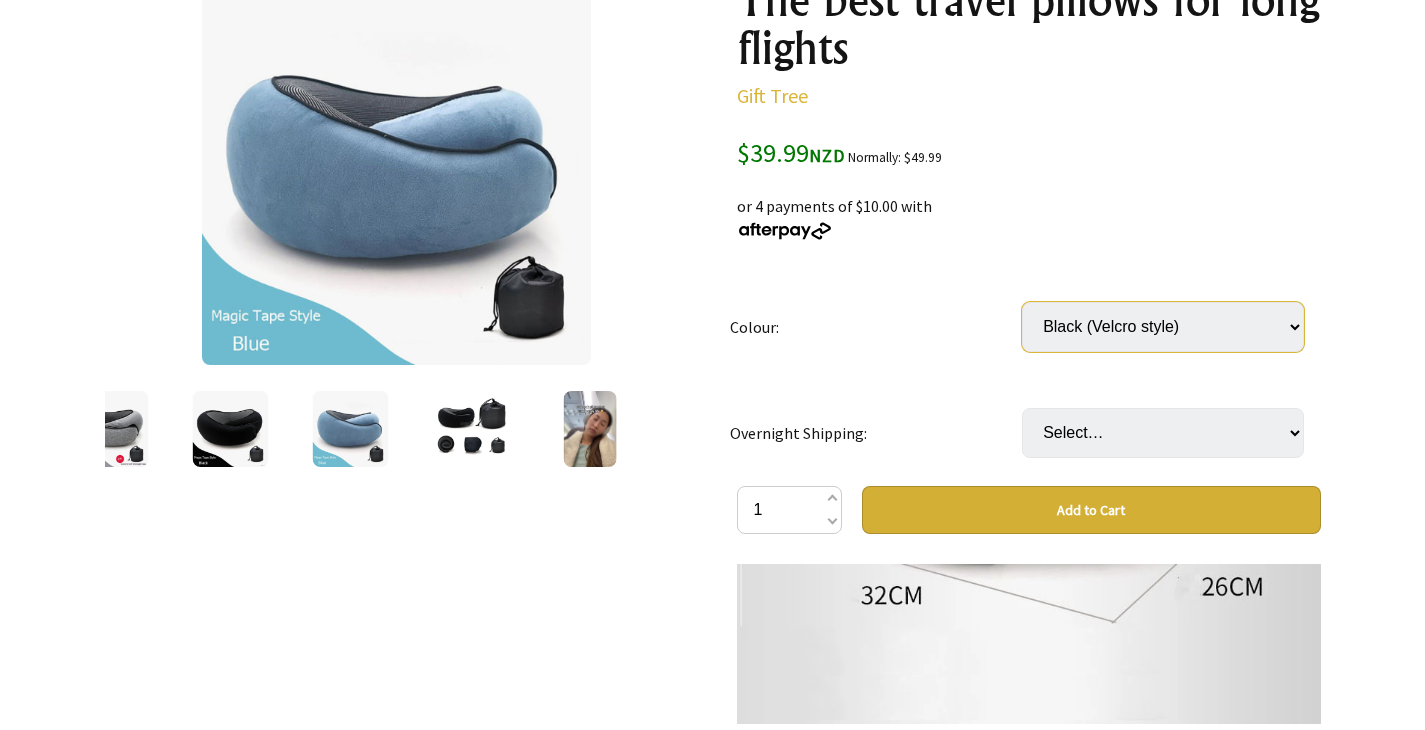 select on "Gray (Most Popular)  (Velcro style)" 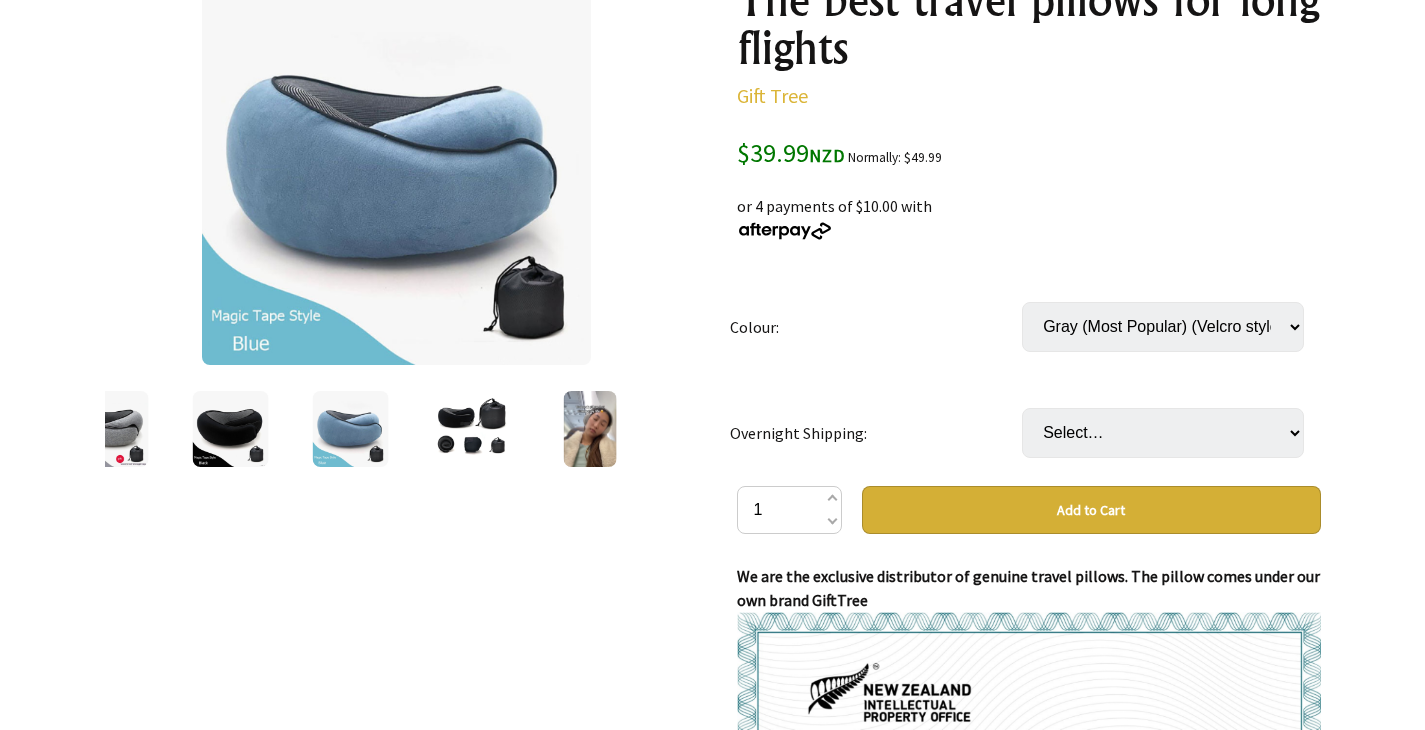 select on "Light Blue (Velcro style)" 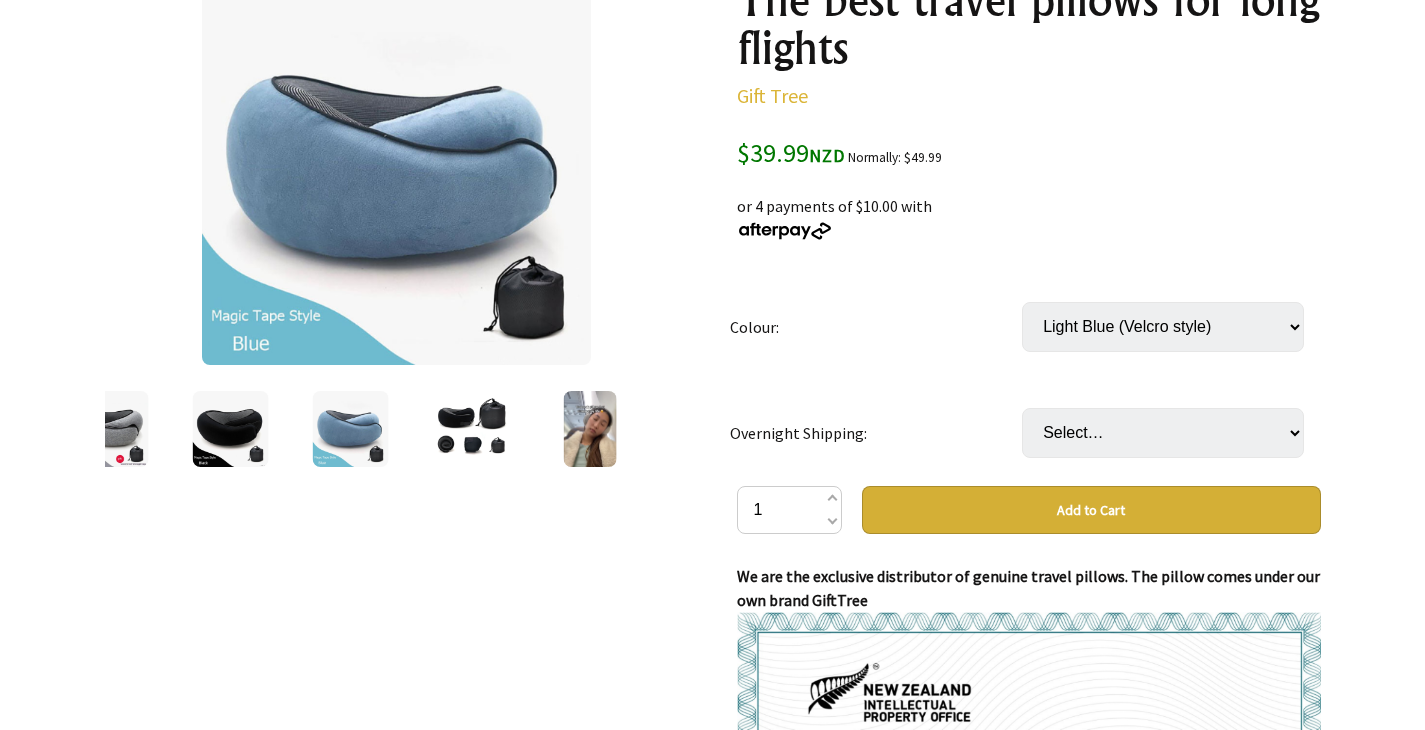 click at bounding box center (590, 429) 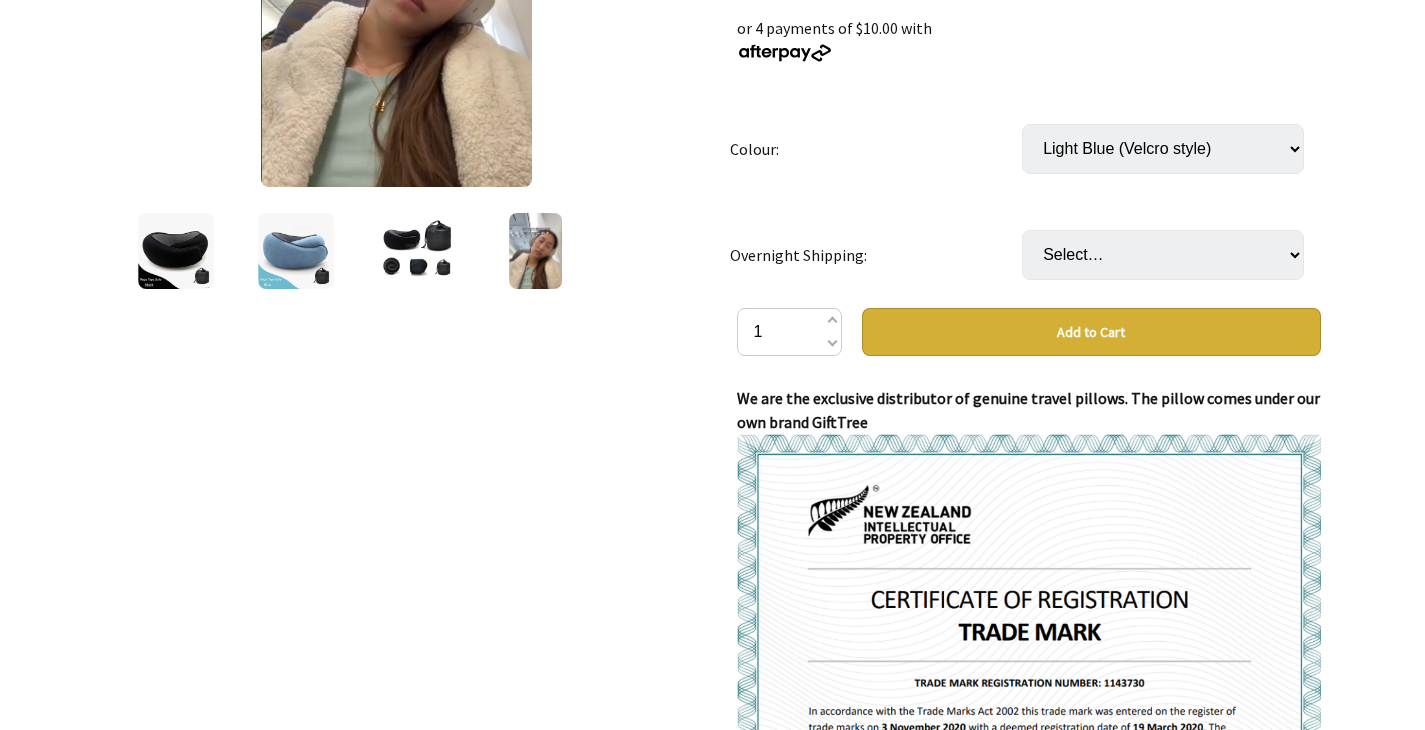 scroll, scrollTop: 519, scrollLeft: 0, axis: vertical 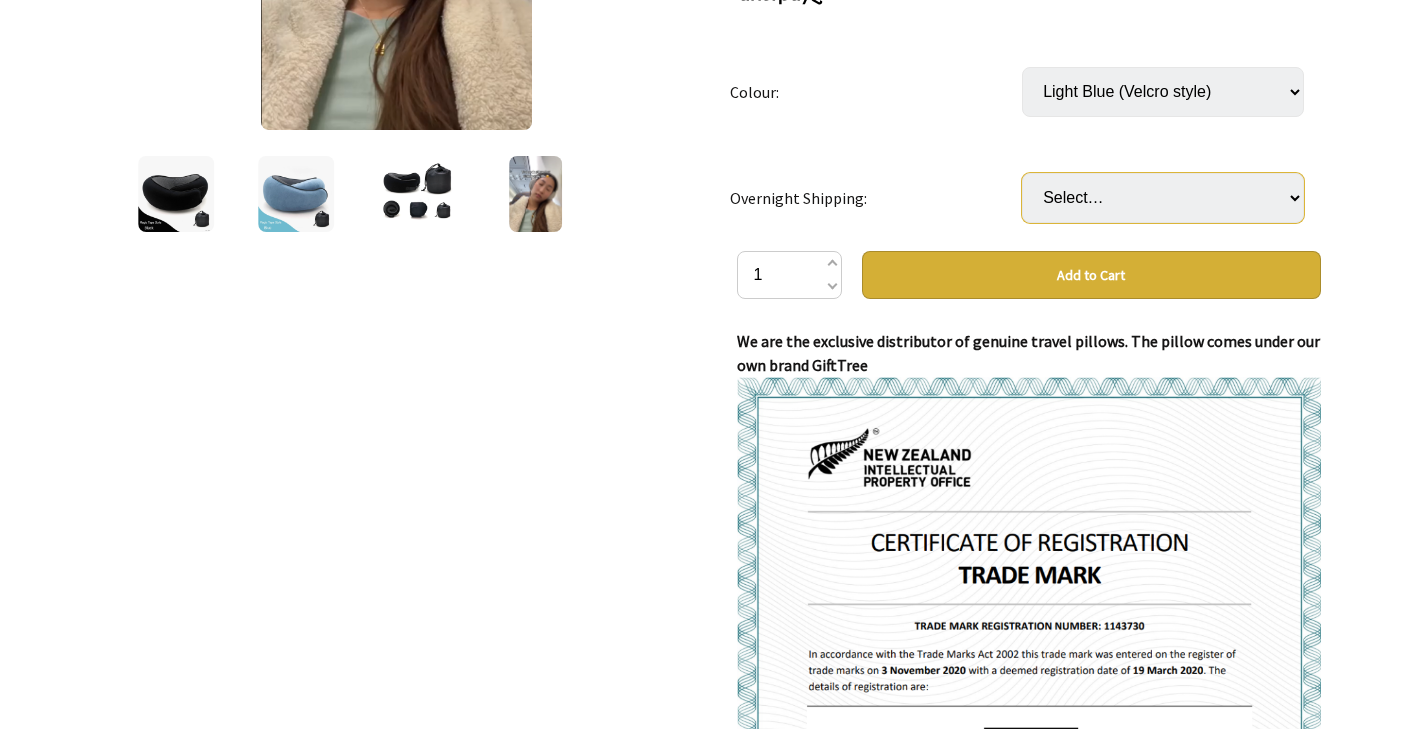 select on "No" 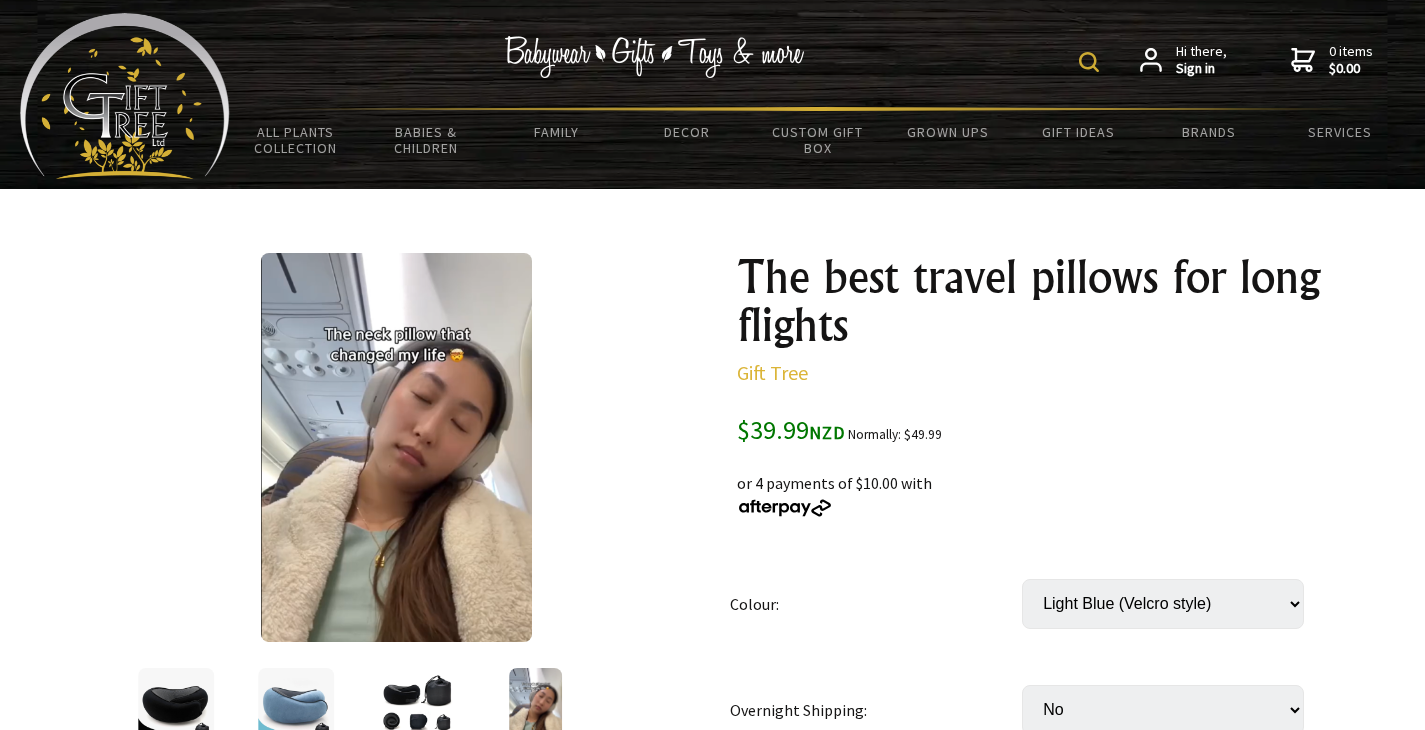 scroll, scrollTop: 15, scrollLeft: 0, axis: vertical 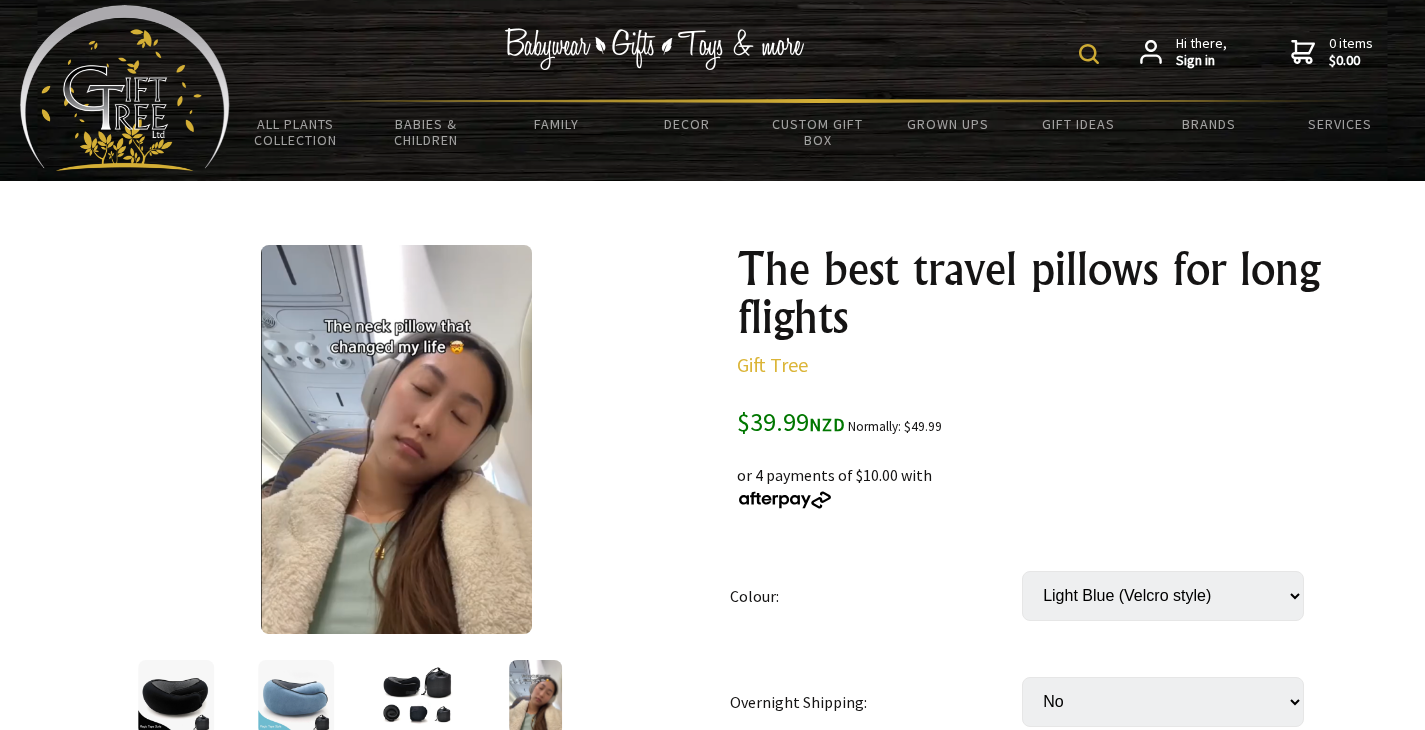click at bounding box center [1089, 54] 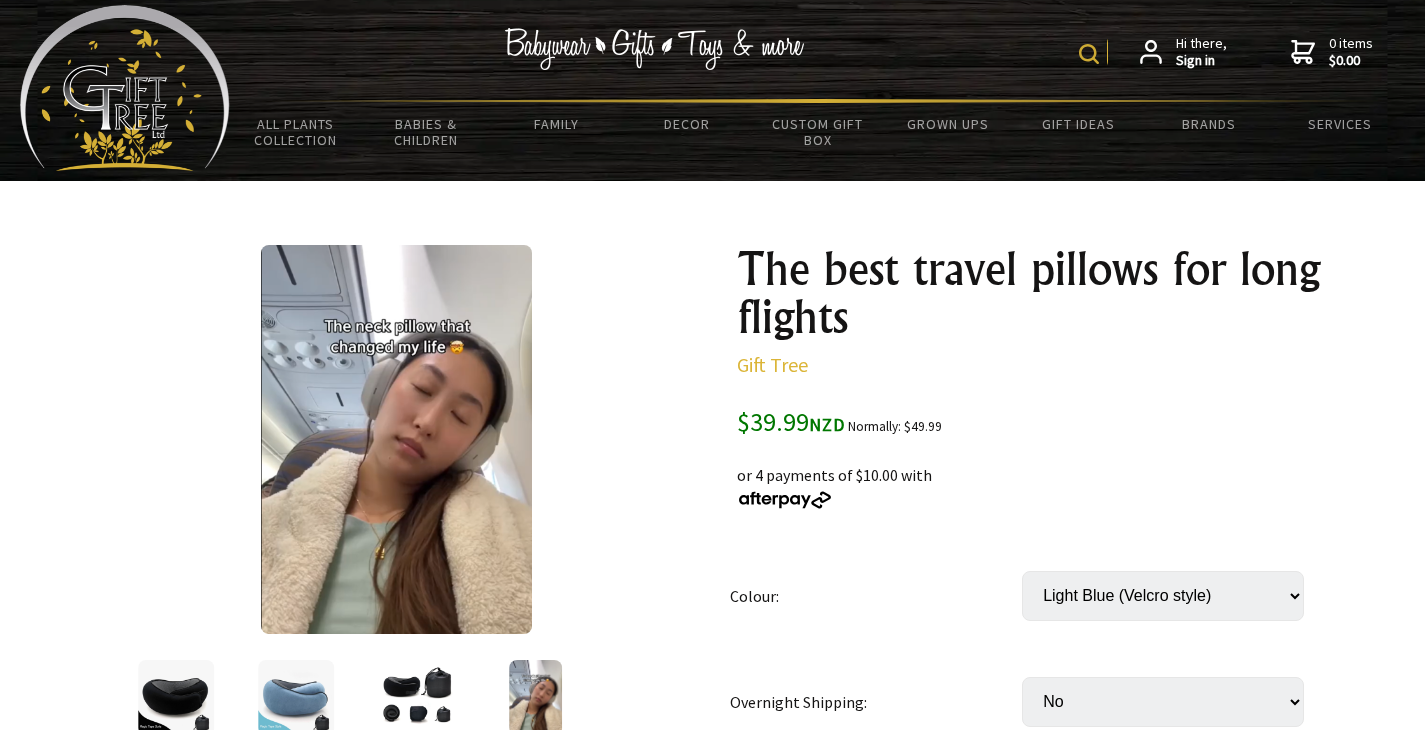 scroll, scrollTop: 0, scrollLeft: 0, axis: both 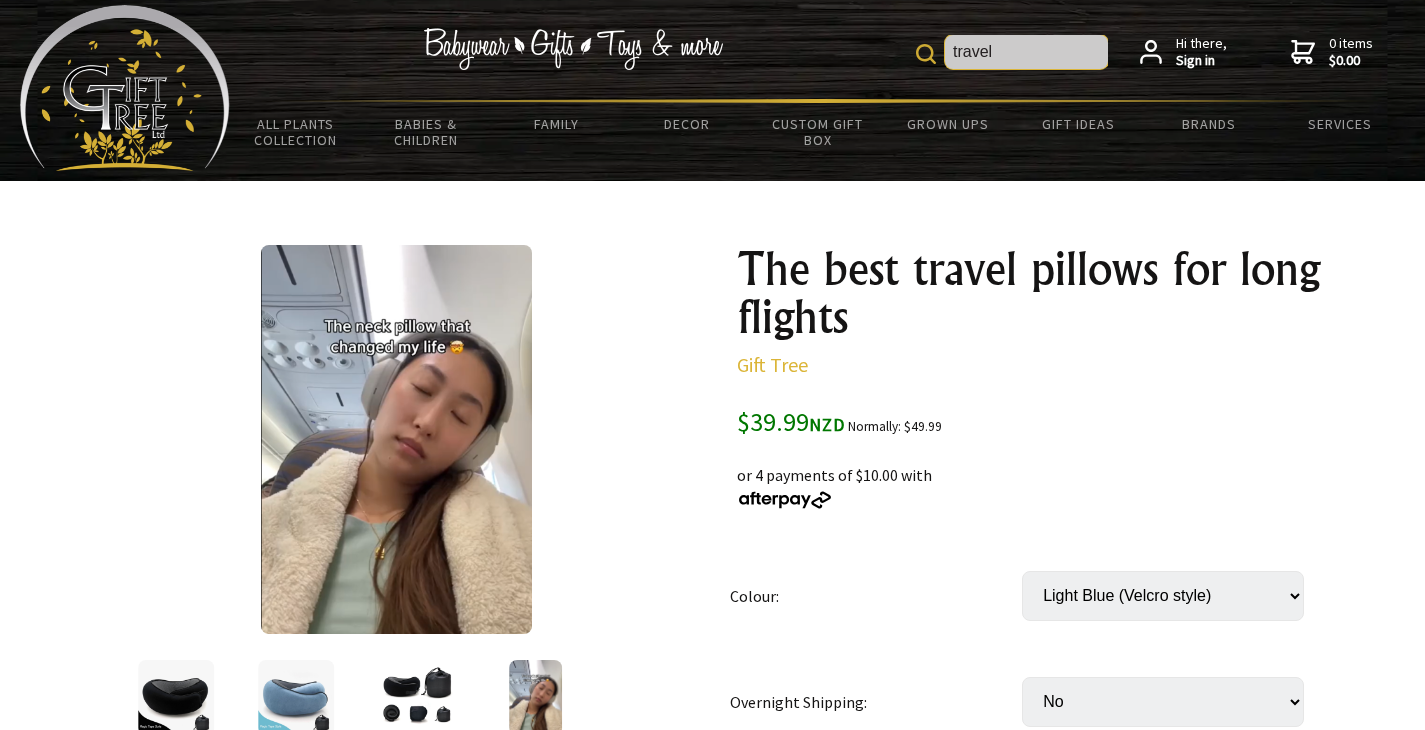 type on "travel" 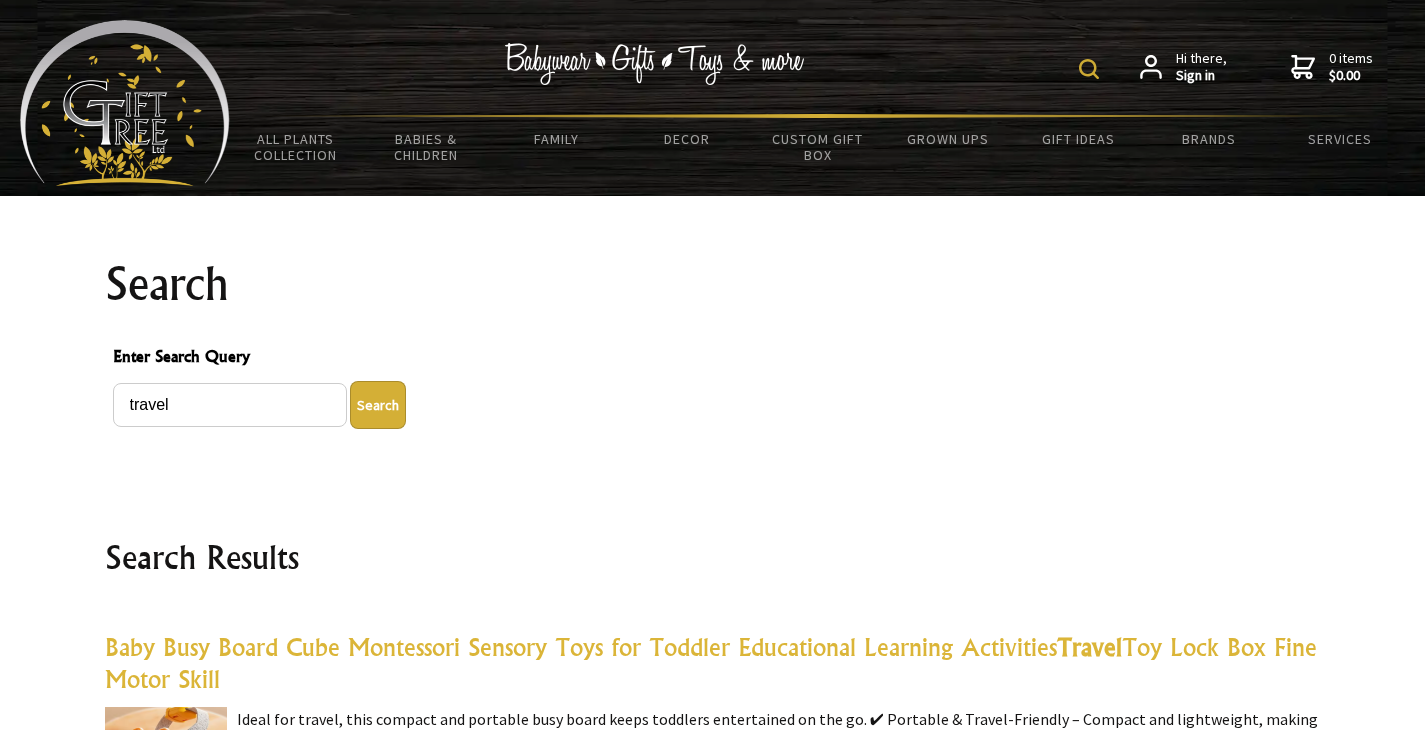 scroll, scrollTop: 323, scrollLeft: 0, axis: vertical 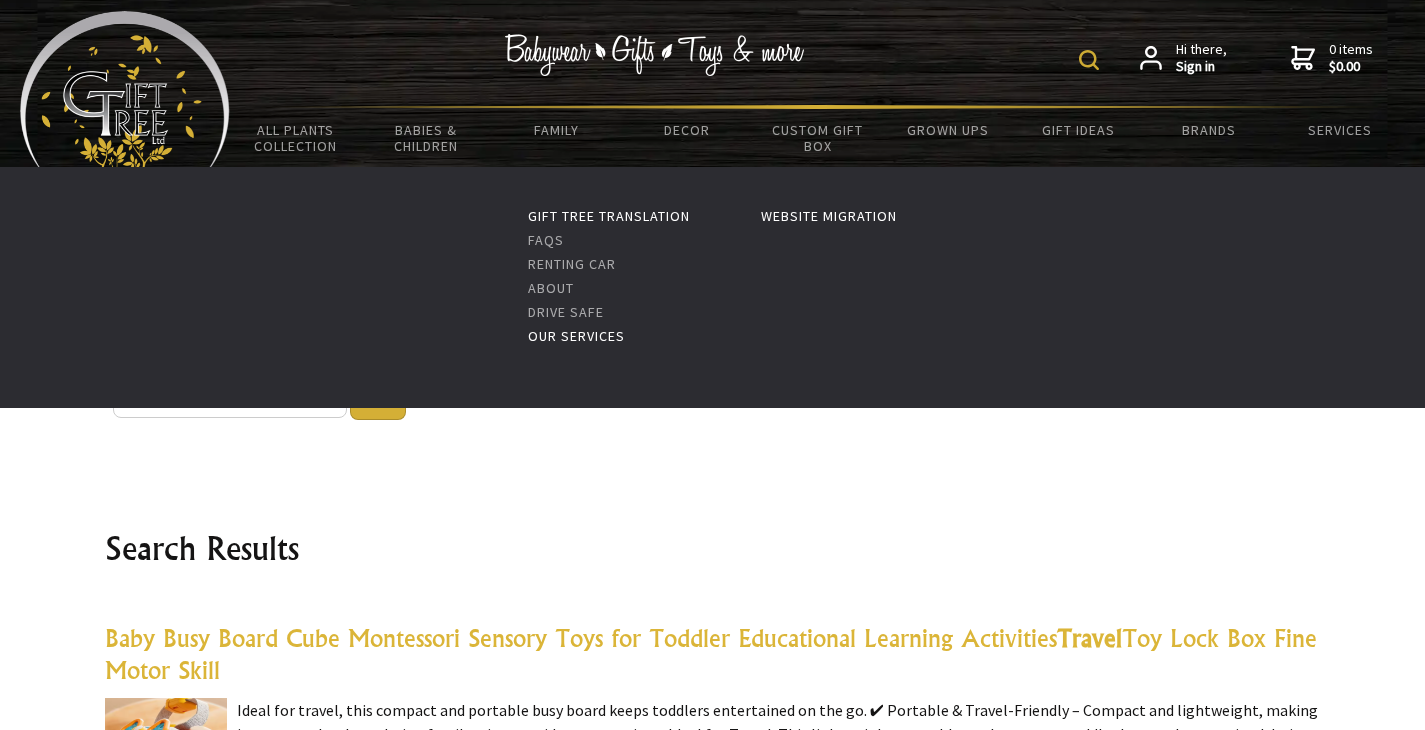 click on "Our Services" at bounding box center [576, 336] 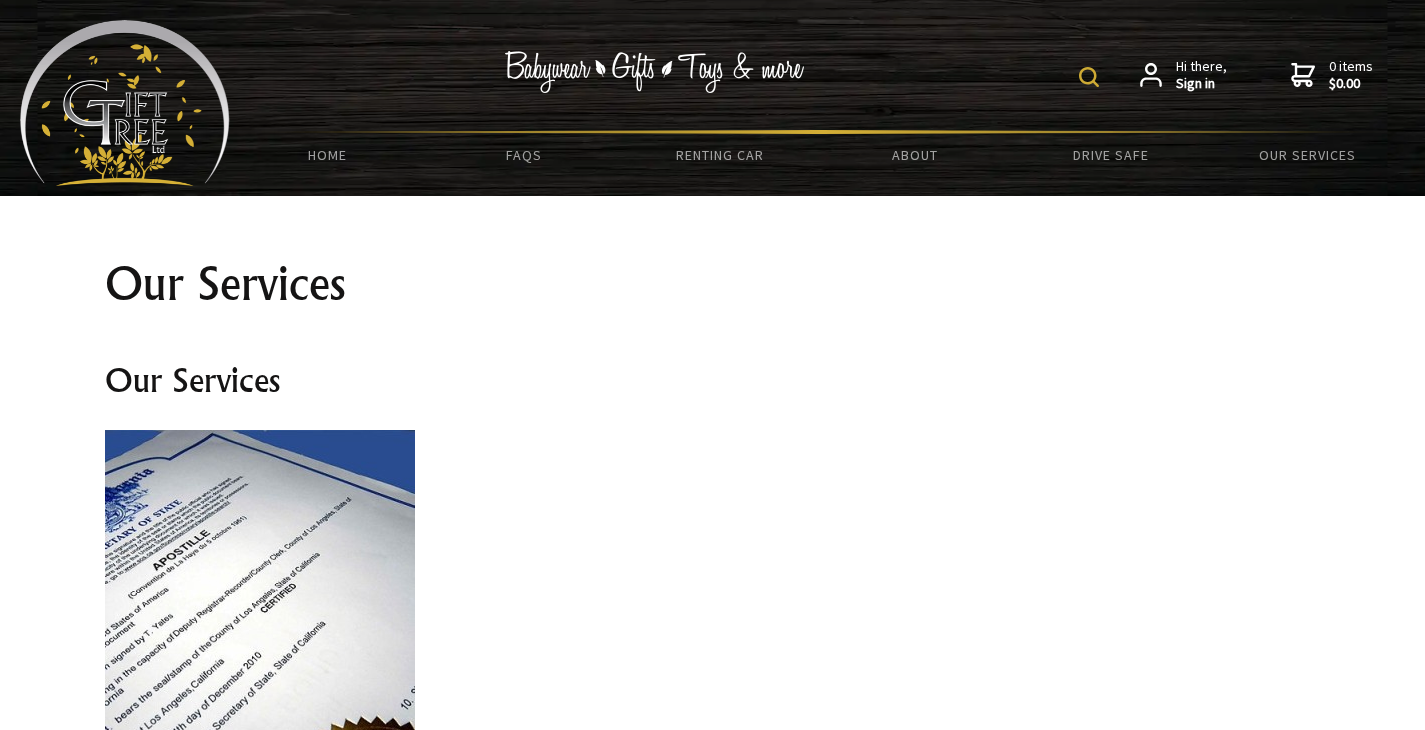 scroll, scrollTop: 126, scrollLeft: 0, axis: vertical 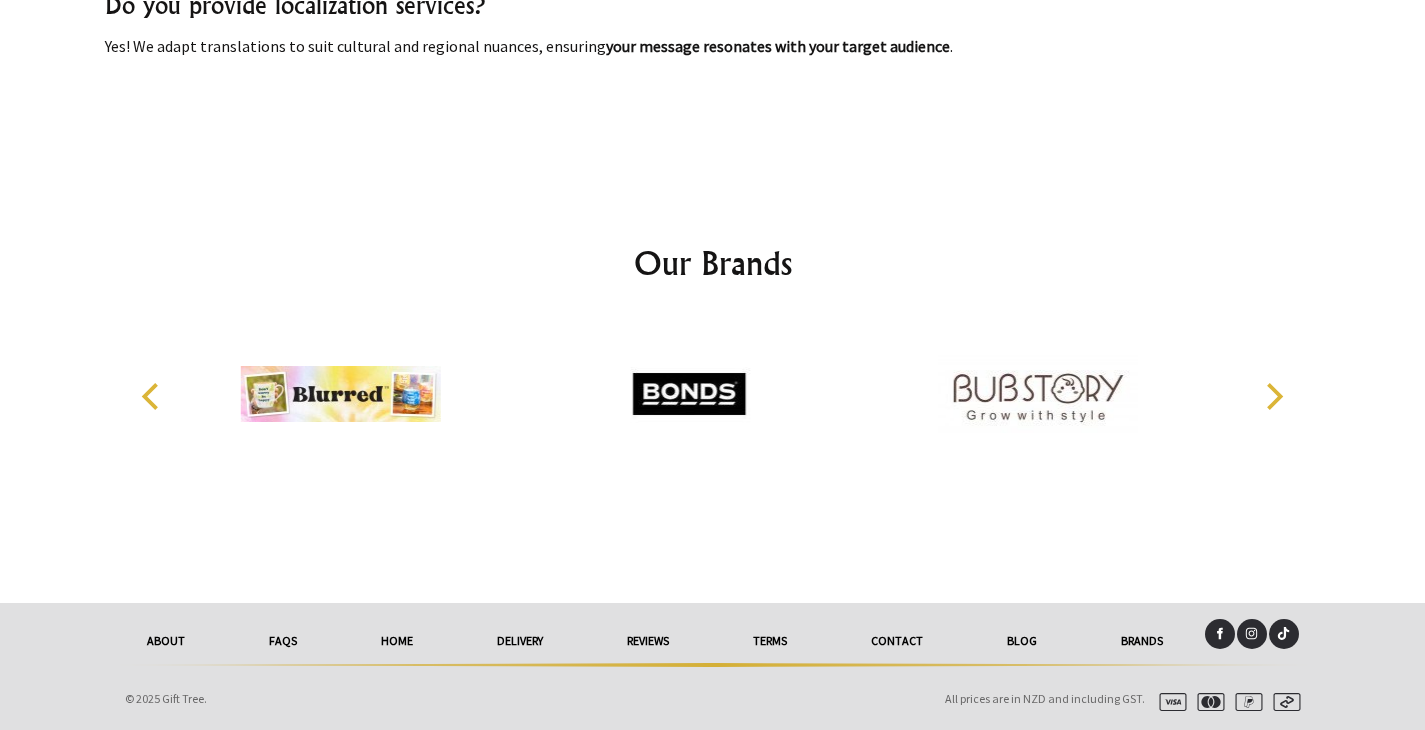 click on "Contact" at bounding box center [897, 641] 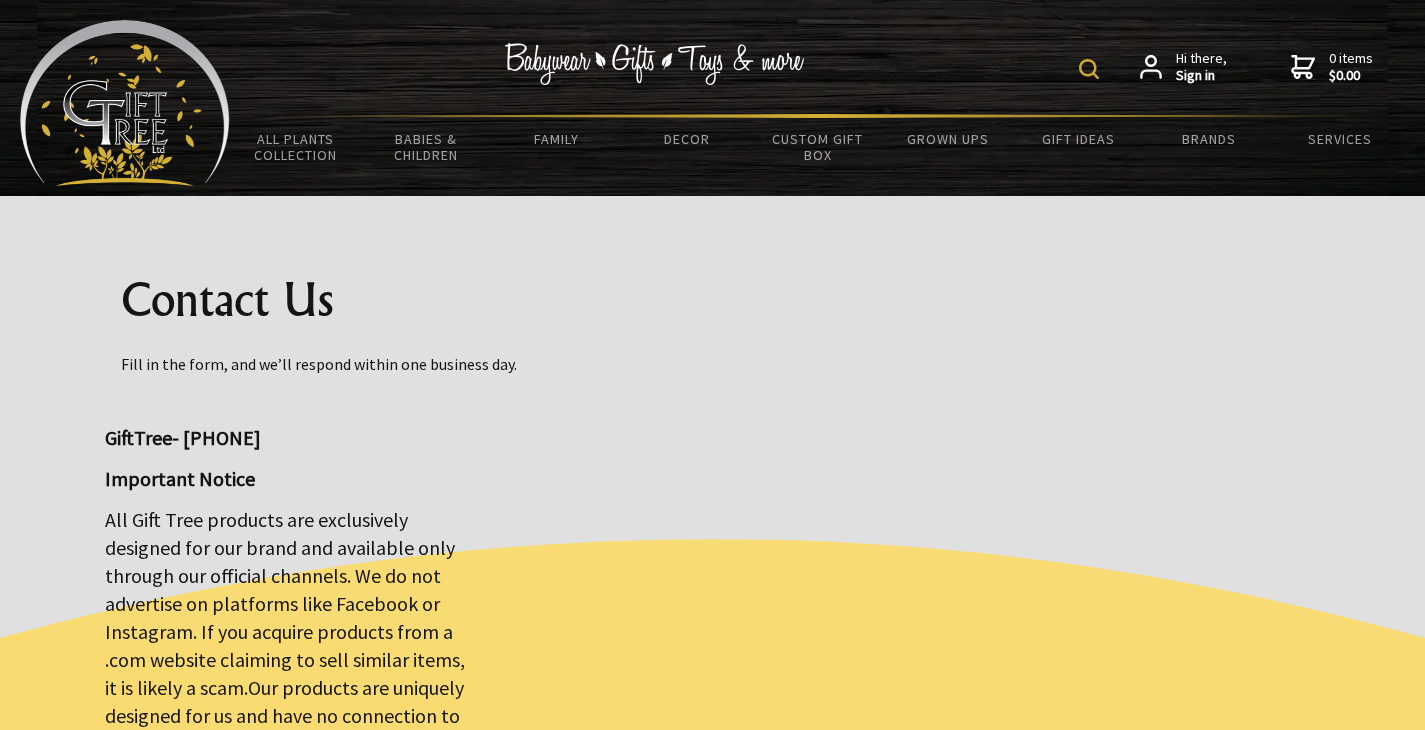 scroll, scrollTop: 9, scrollLeft: 0, axis: vertical 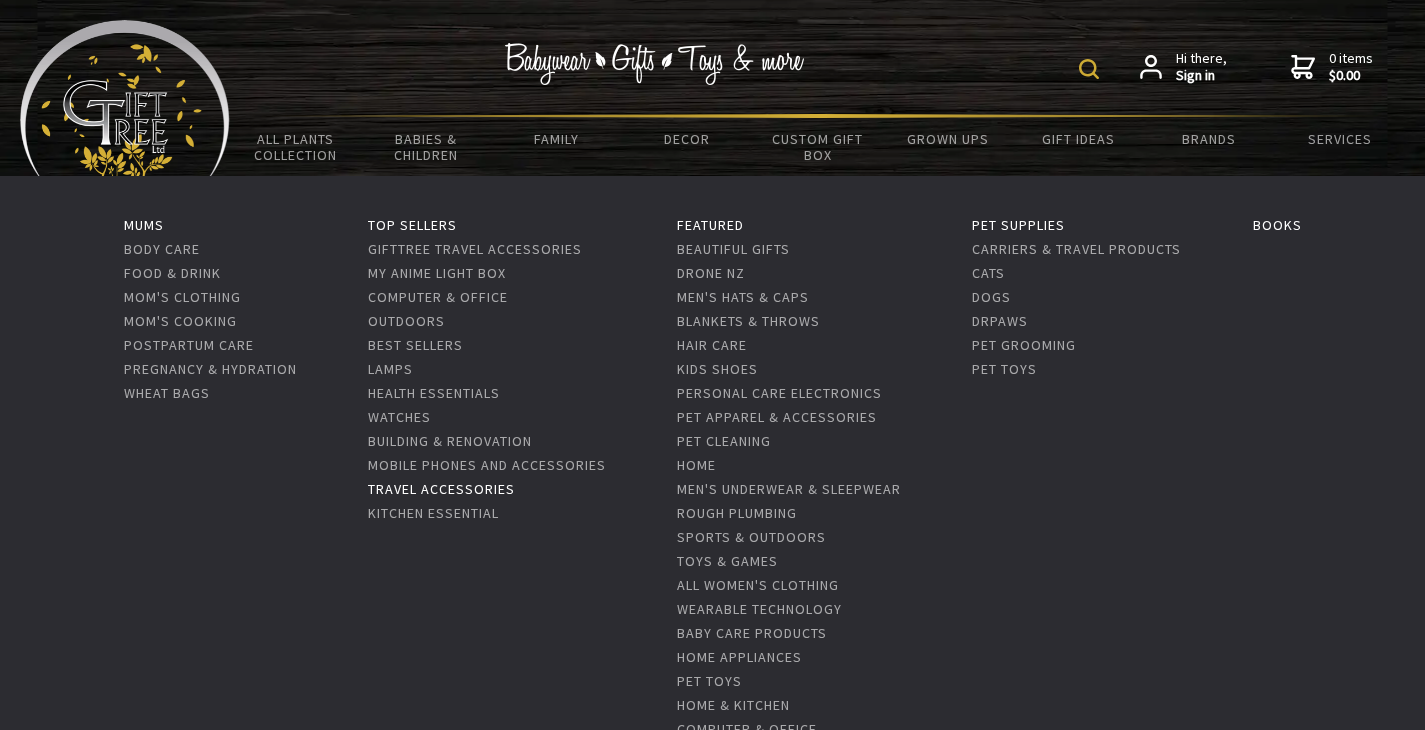 click on "Travel Accessories" at bounding box center [441, 489] 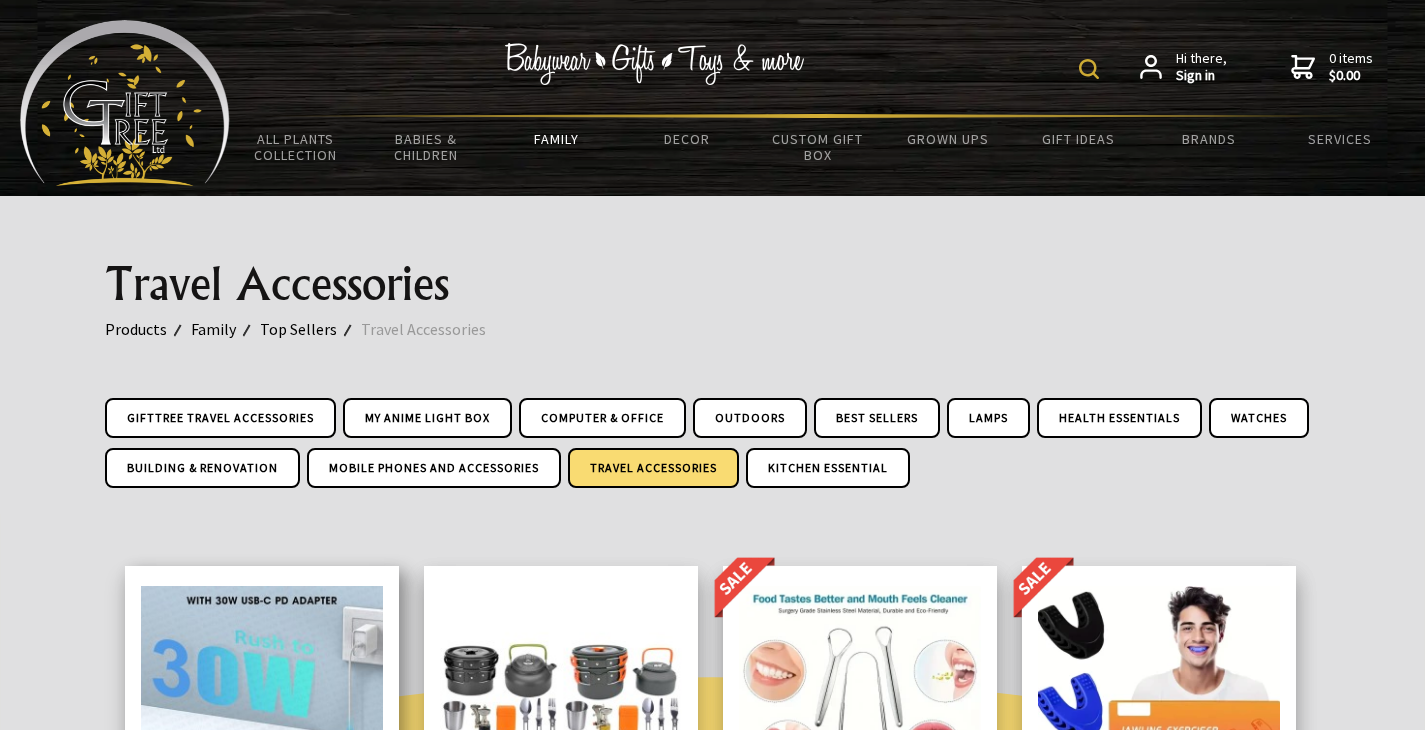 scroll, scrollTop: 551, scrollLeft: 0, axis: vertical 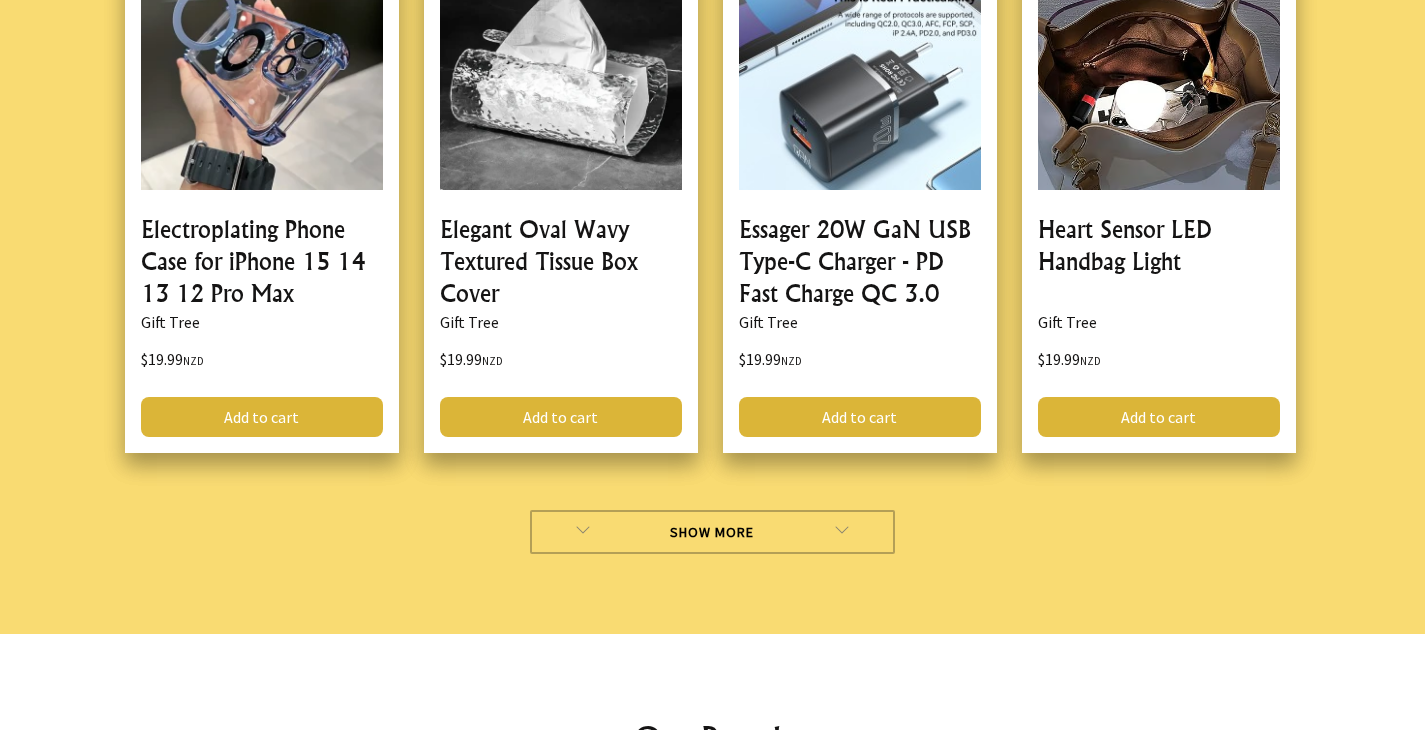 click on "Show More" at bounding box center [712, 532] 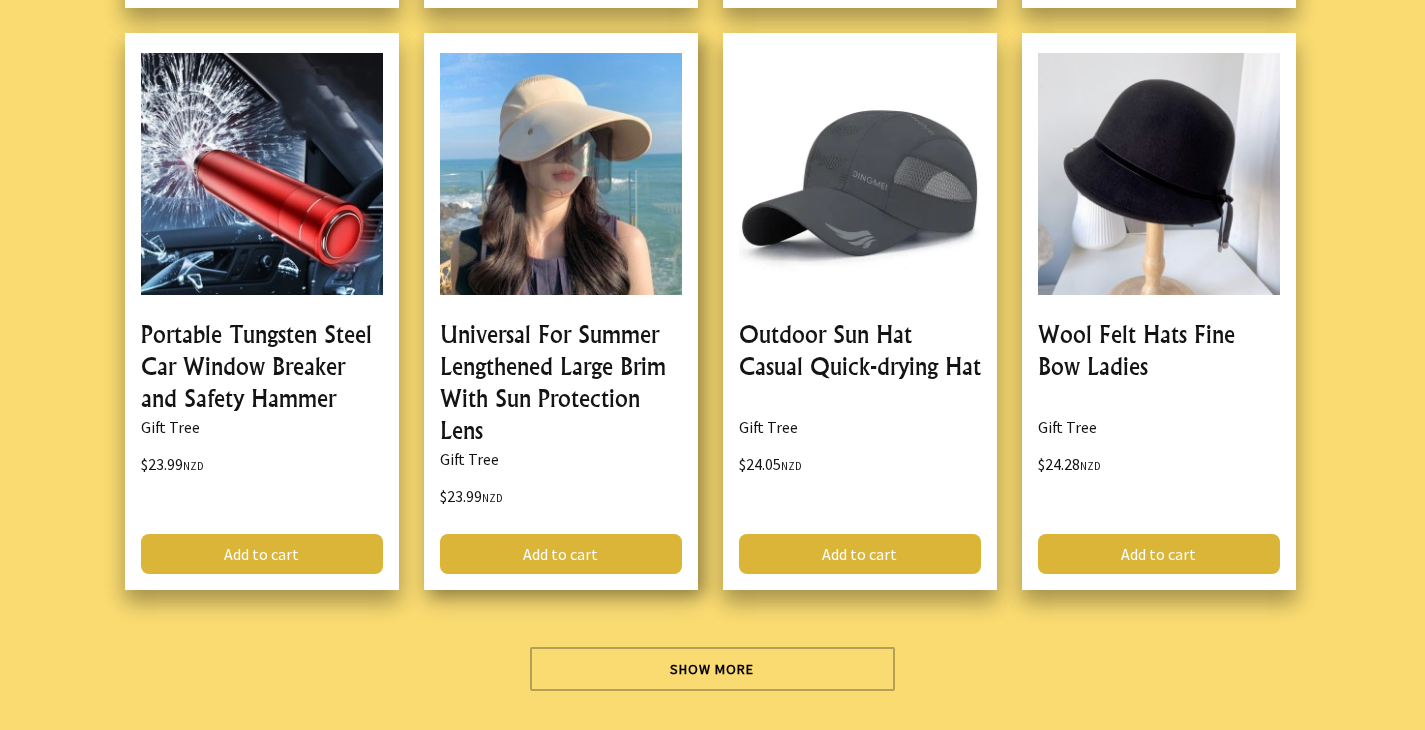 scroll, scrollTop: 11868, scrollLeft: 0, axis: vertical 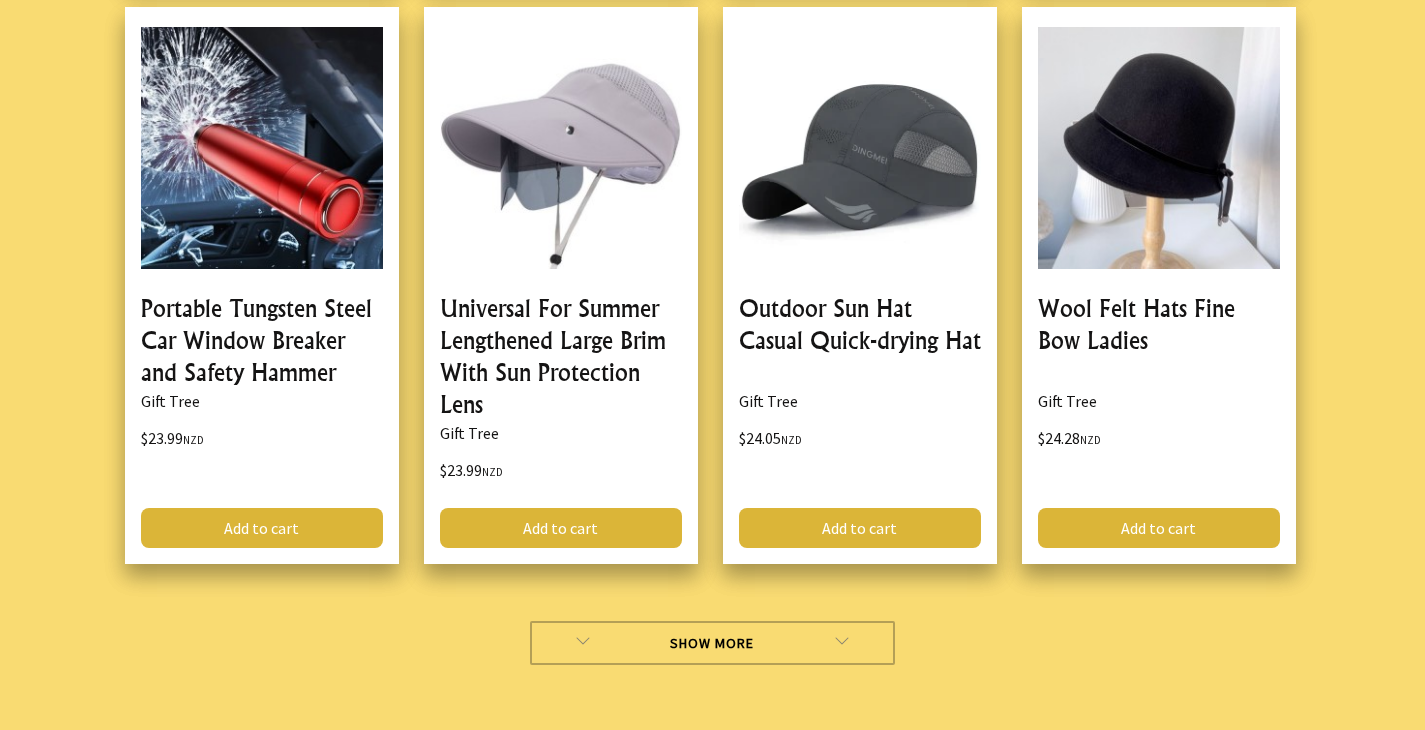 click on "Show More" at bounding box center (712, 643) 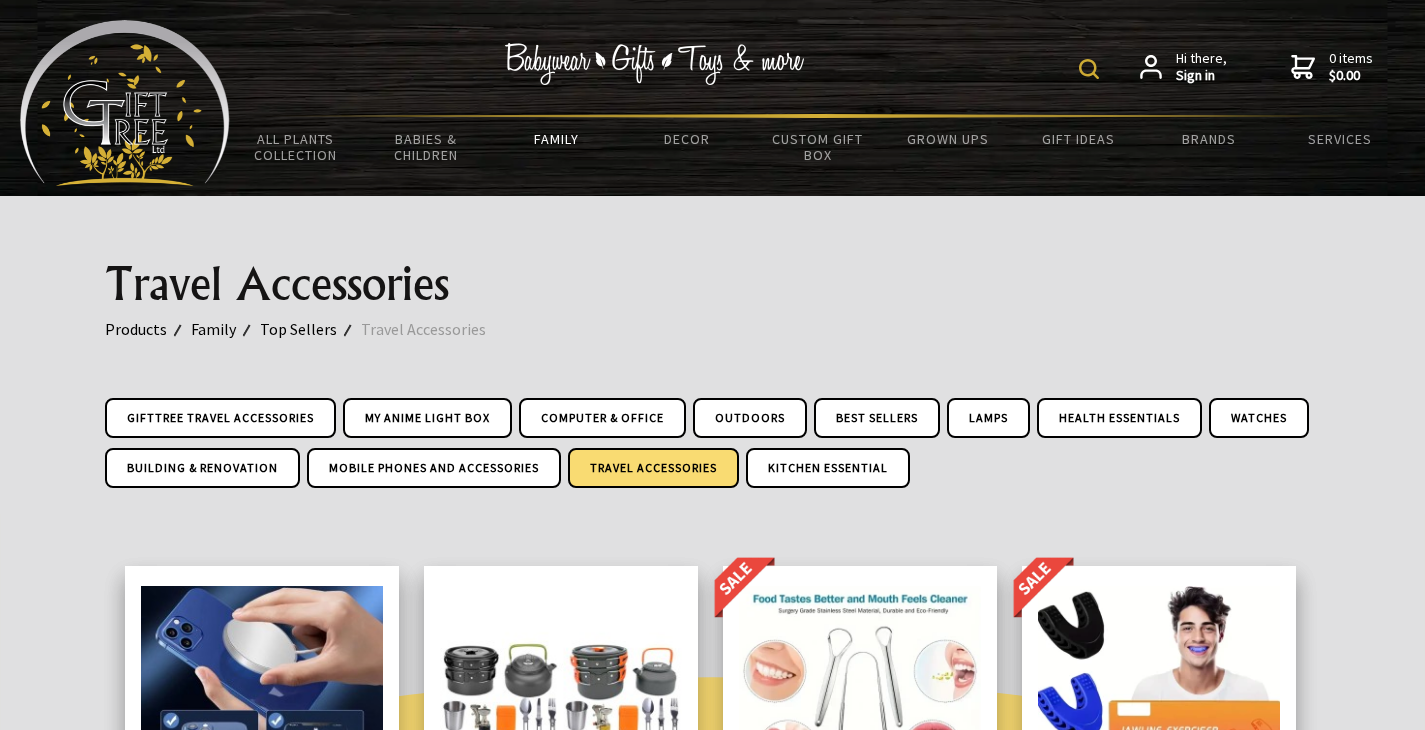 scroll, scrollTop: 0, scrollLeft: 0, axis: both 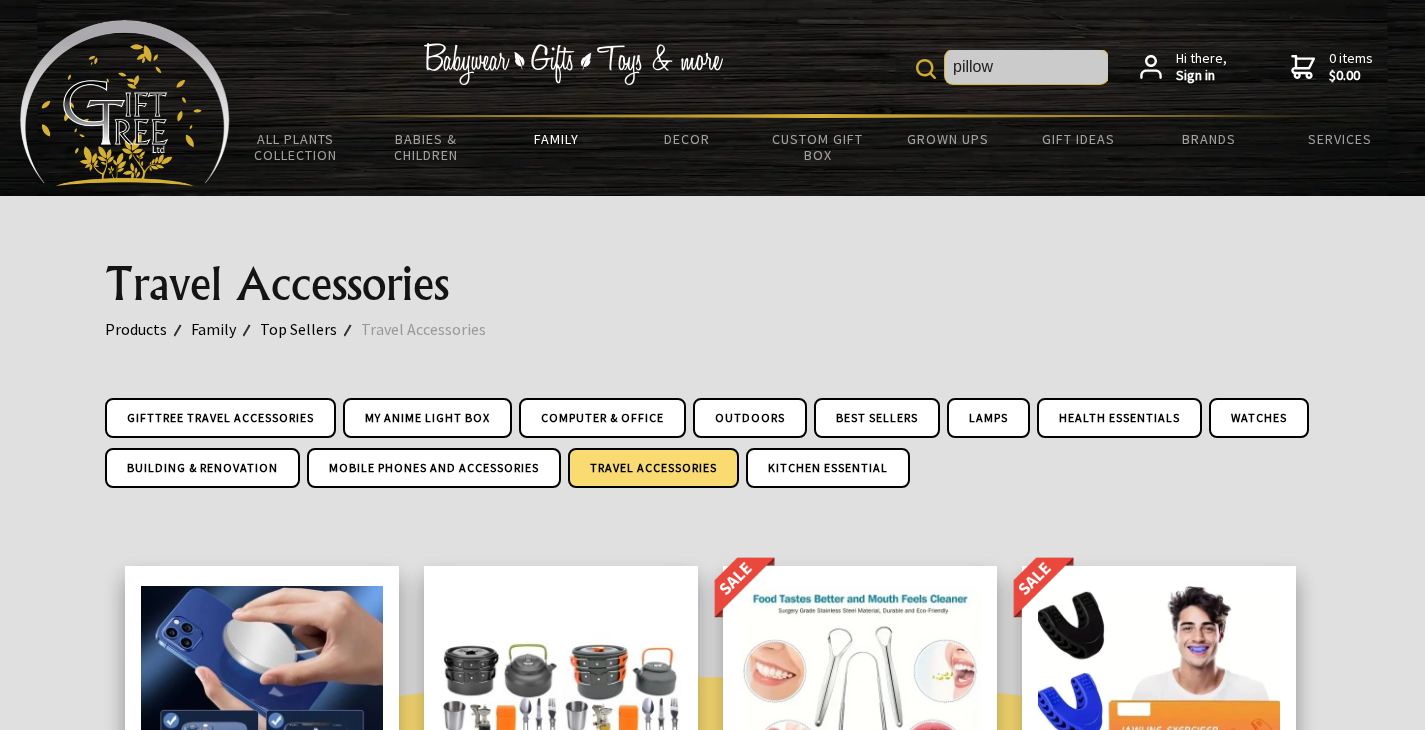 type on "pillow" 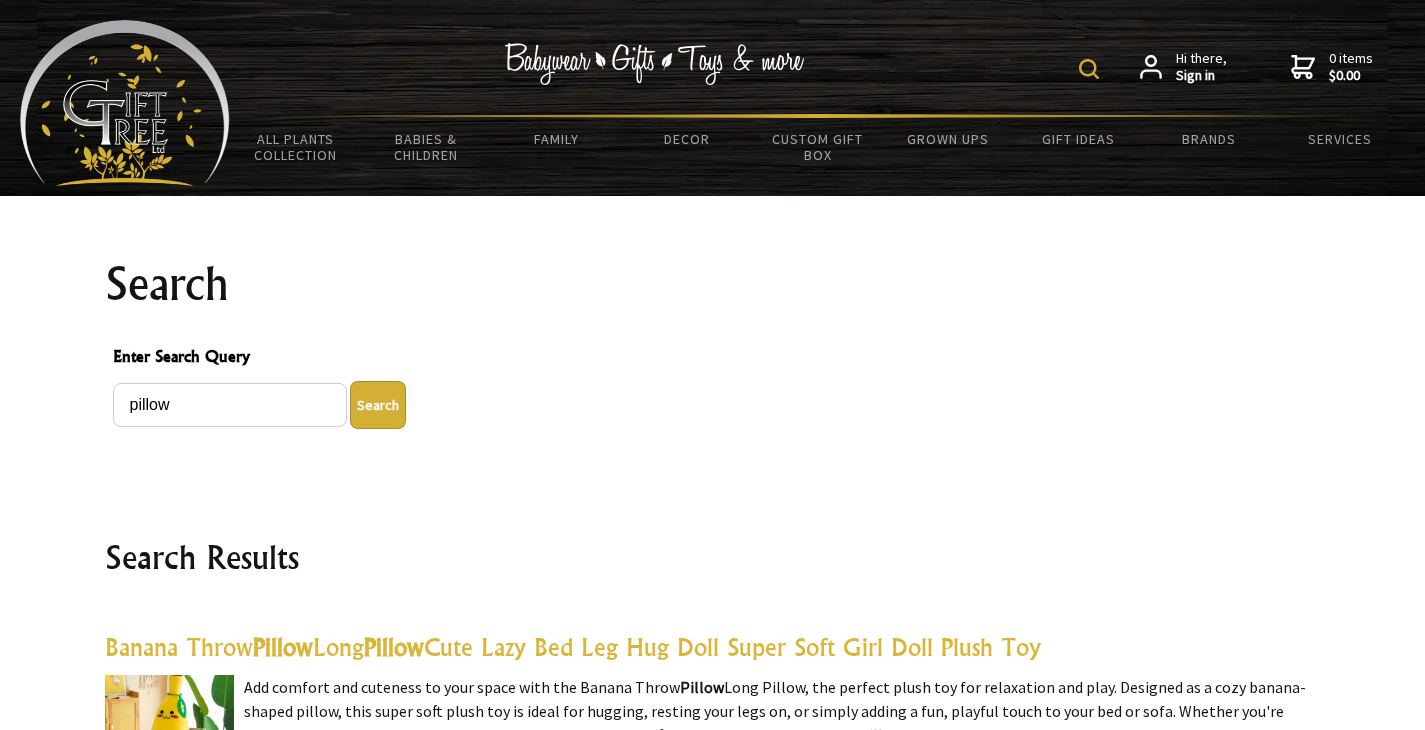 scroll, scrollTop: 1481, scrollLeft: 0, axis: vertical 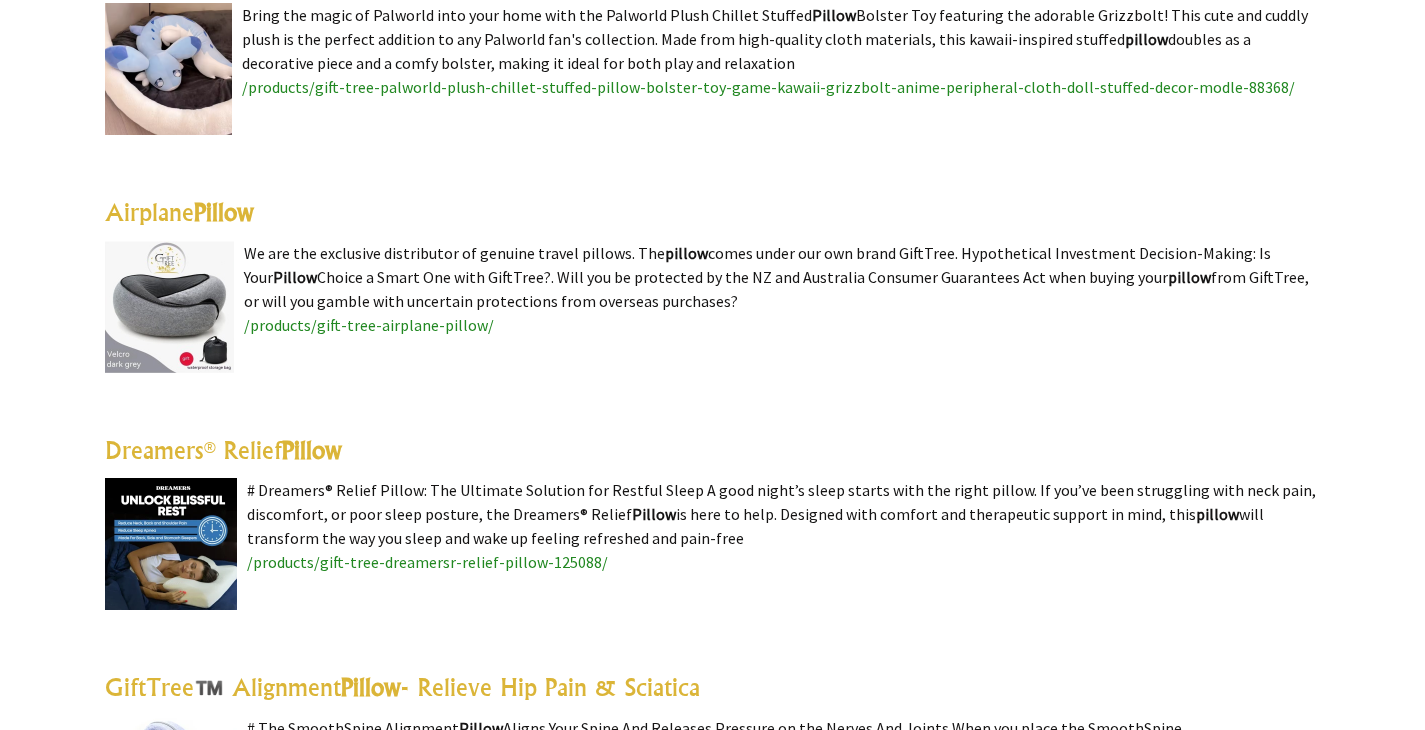 click on "Airplane Pillow" at bounding box center (179, 212) 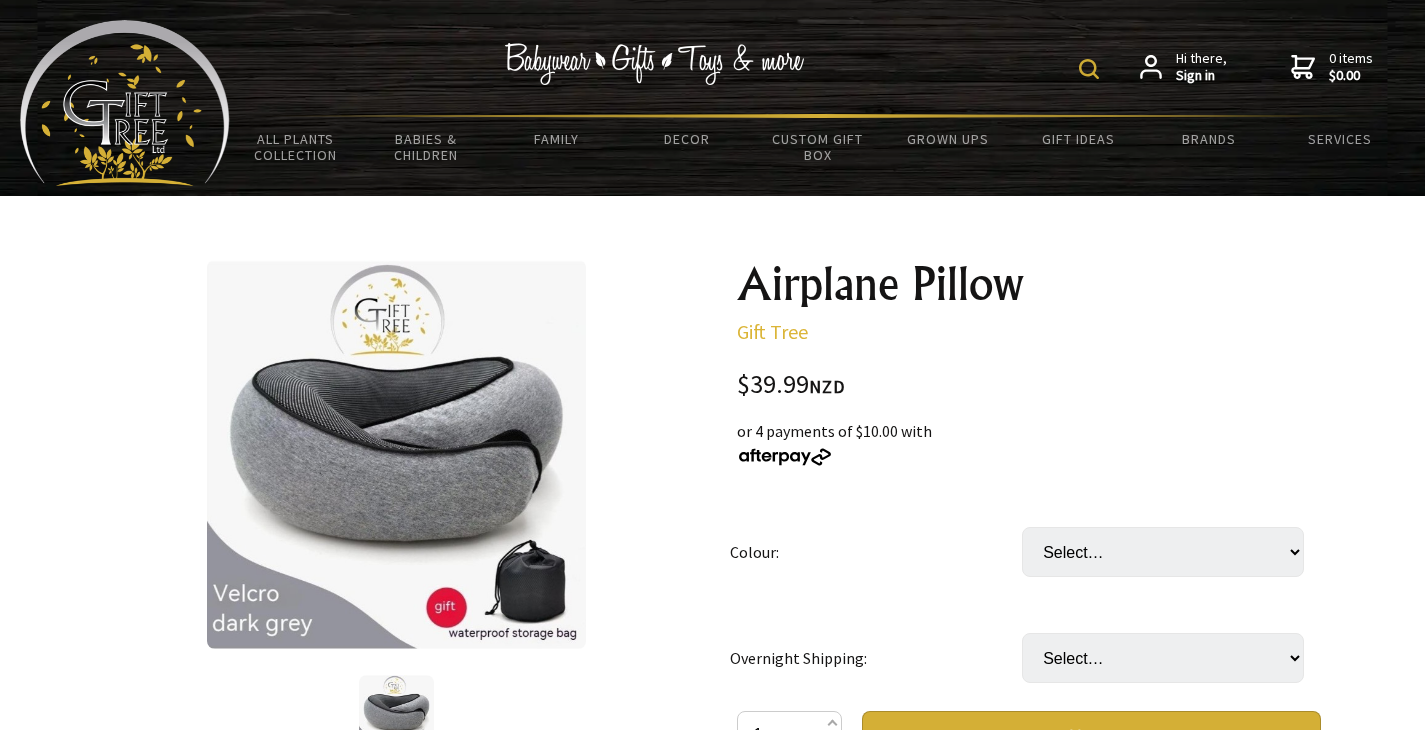 scroll, scrollTop: 202, scrollLeft: 0, axis: vertical 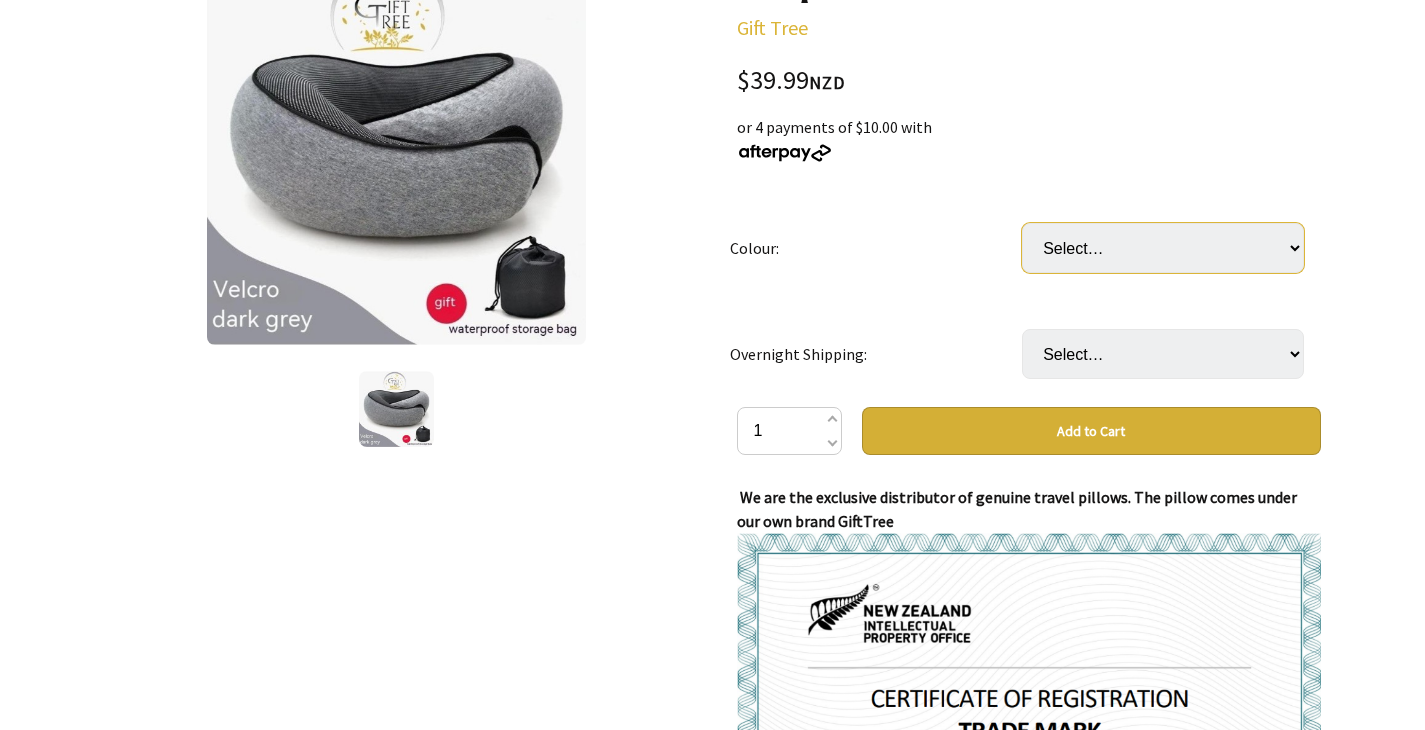 select on "Light Blue" 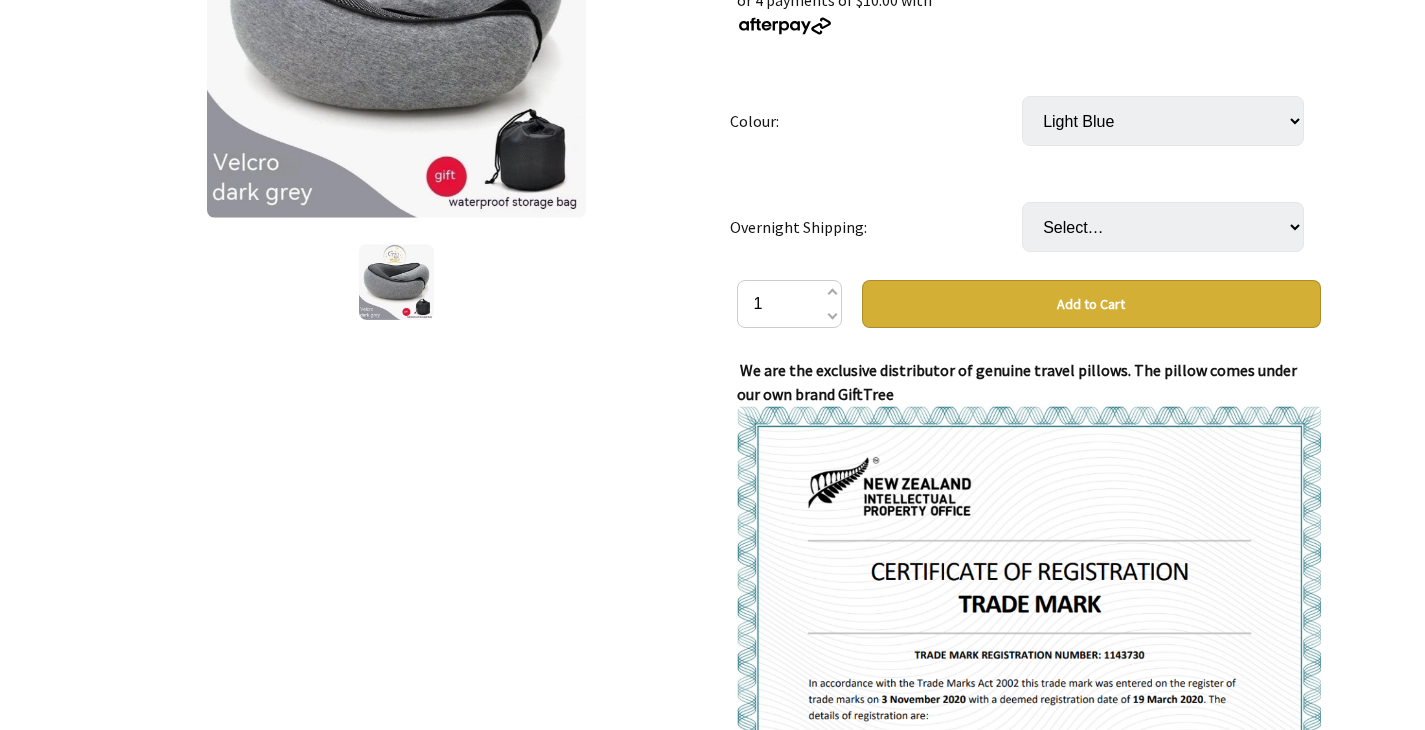 scroll, scrollTop: 369, scrollLeft: 0, axis: vertical 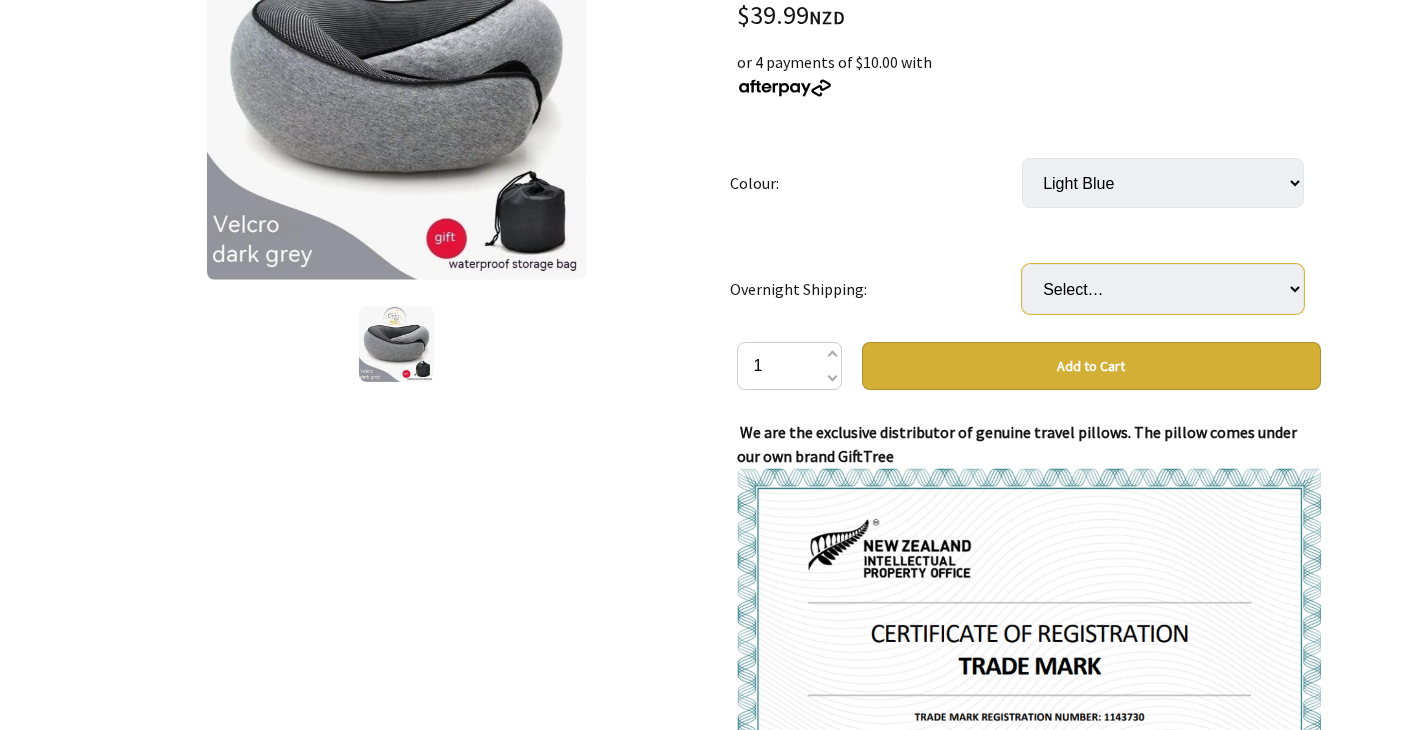 select on "No" 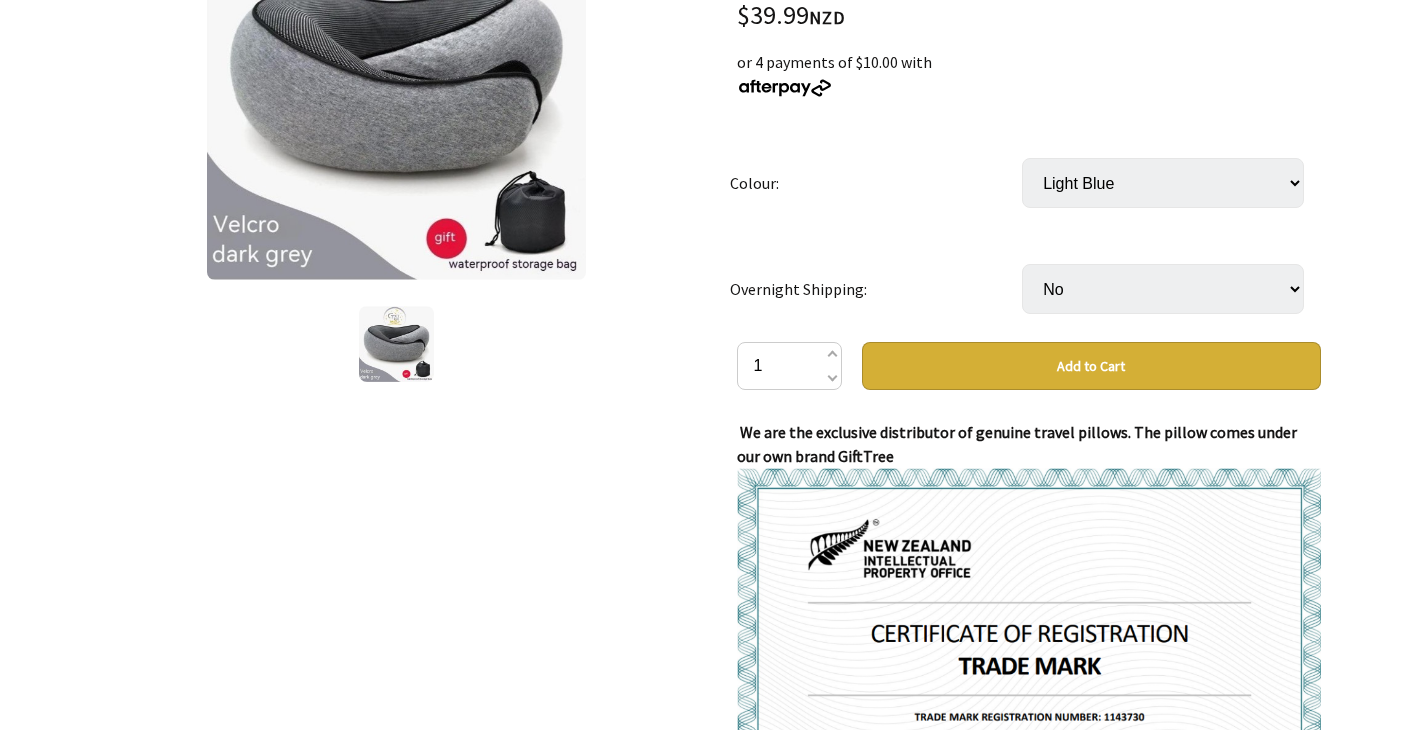 click on "Add to Cart" at bounding box center [1091, 366] 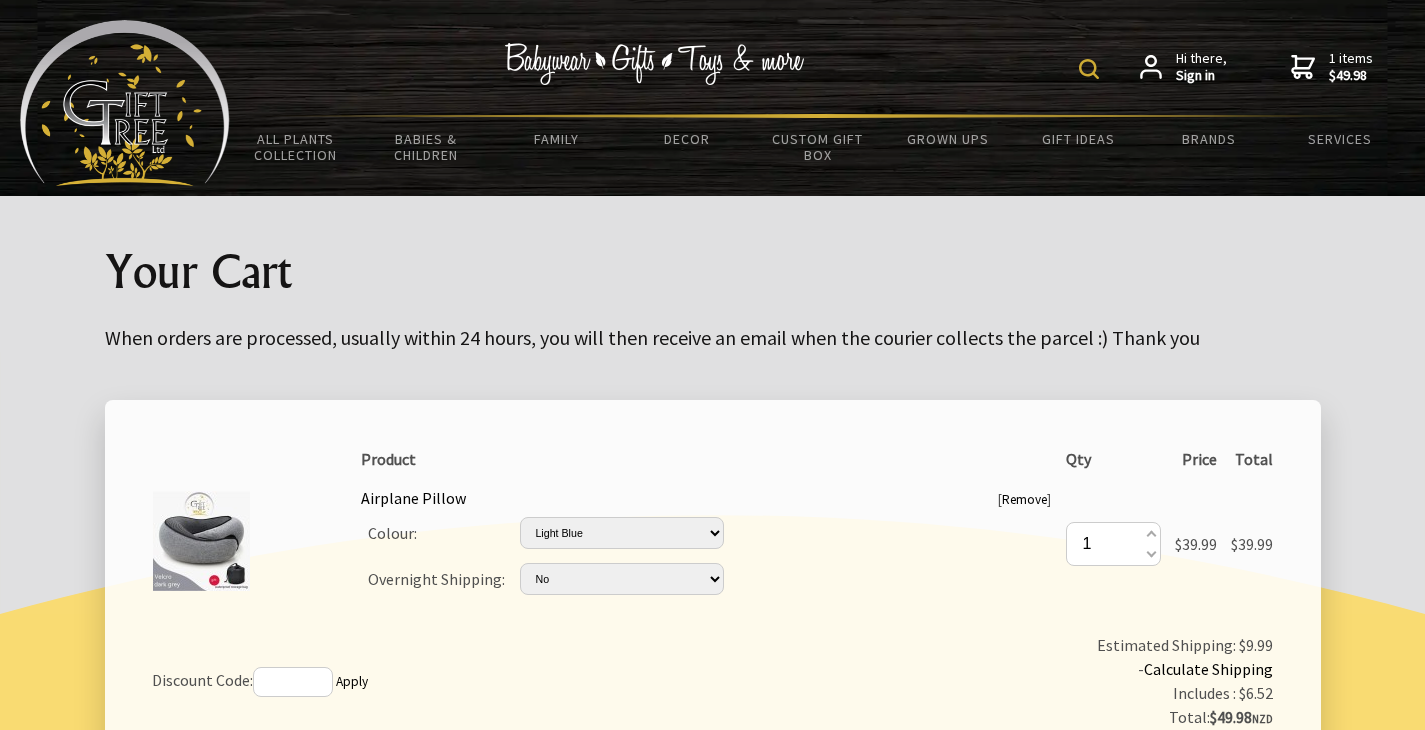 scroll, scrollTop: 31, scrollLeft: 0, axis: vertical 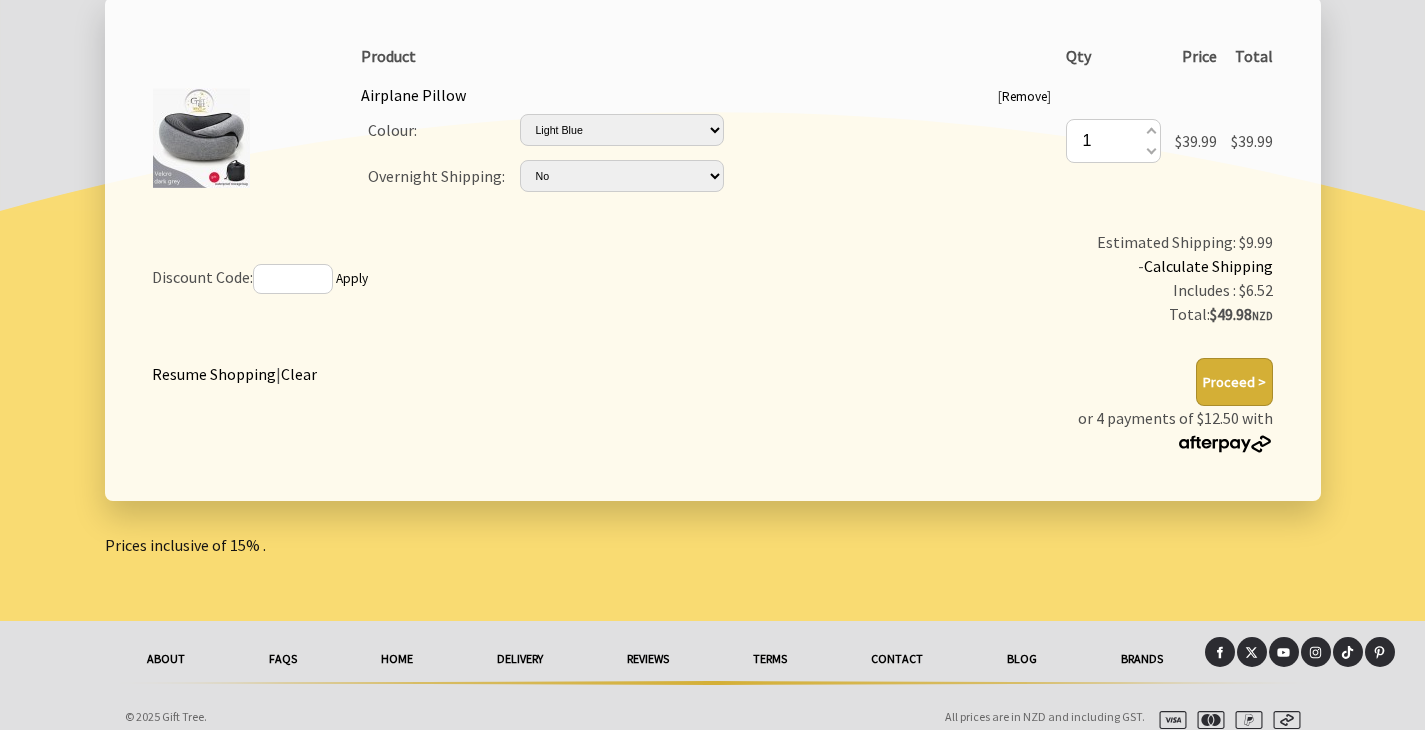 click on "Proceed >" at bounding box center [1234, 382] 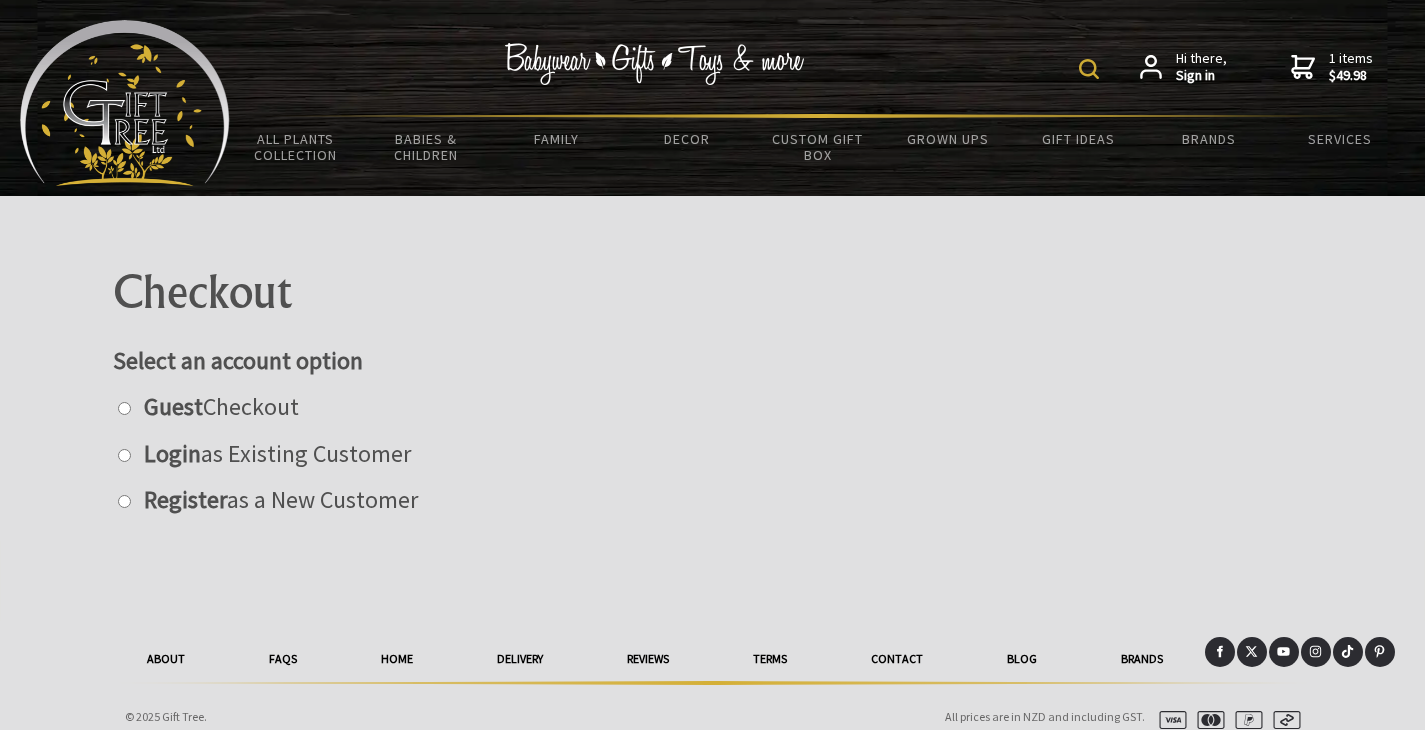 scroll, scrollTop: 16, scrollLeft: 0, axis: vertical 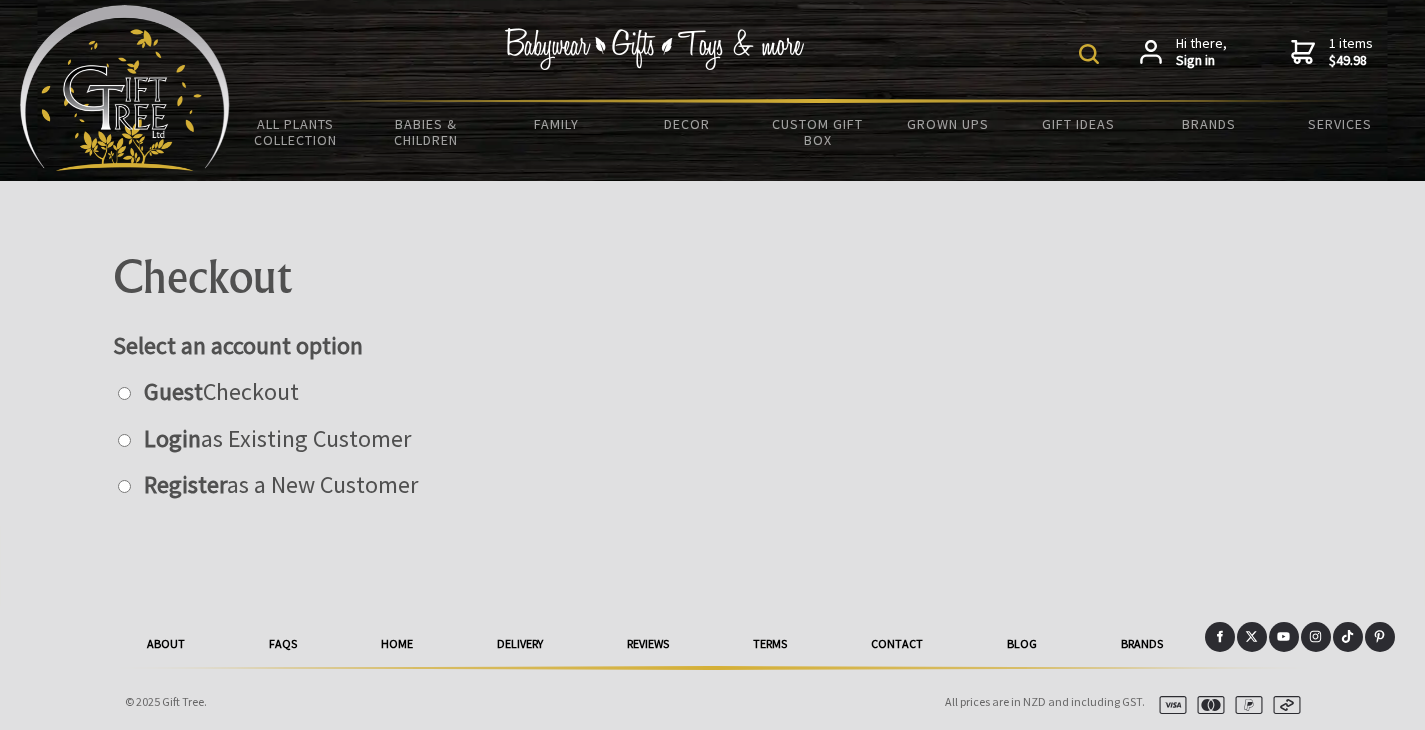 click at bounding box center [124, 486] 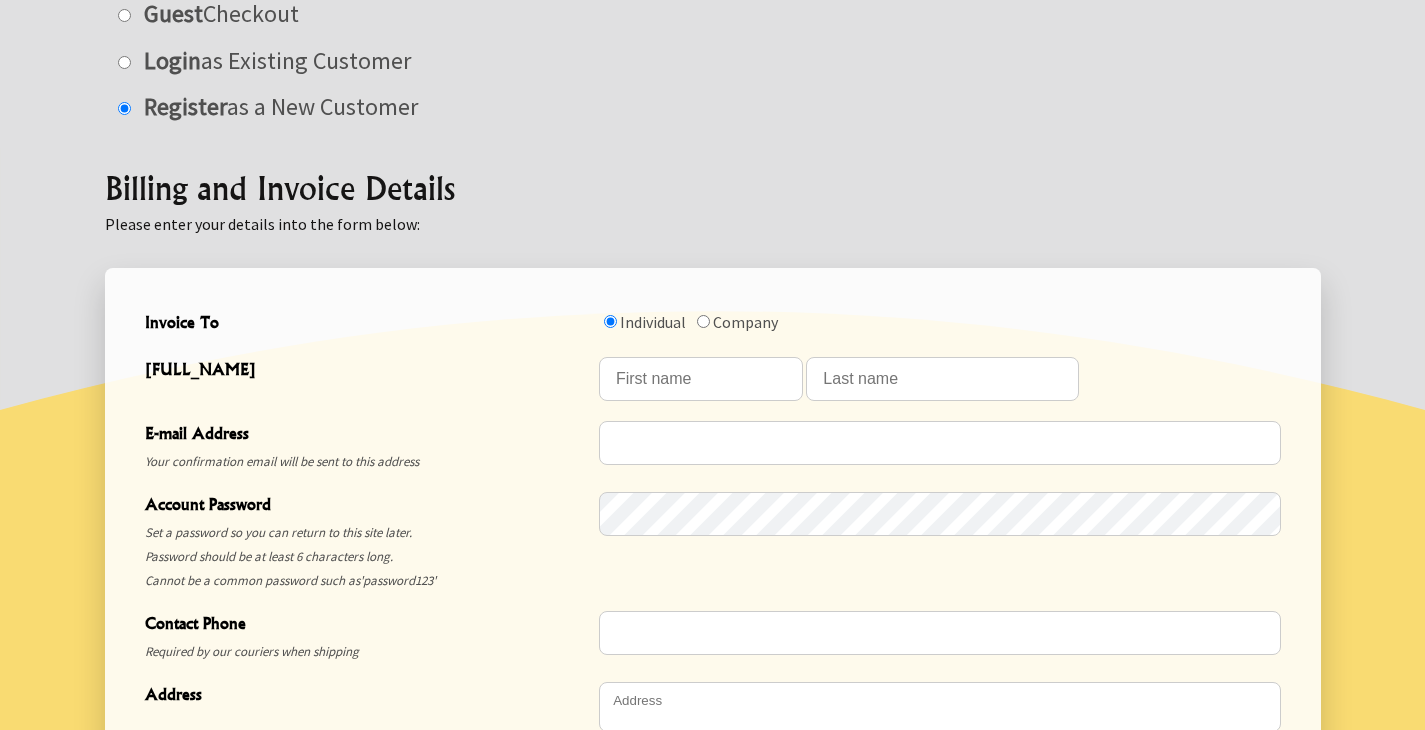 scroll, scrollTop: 494, scrollLeft: 0, axis: vertical 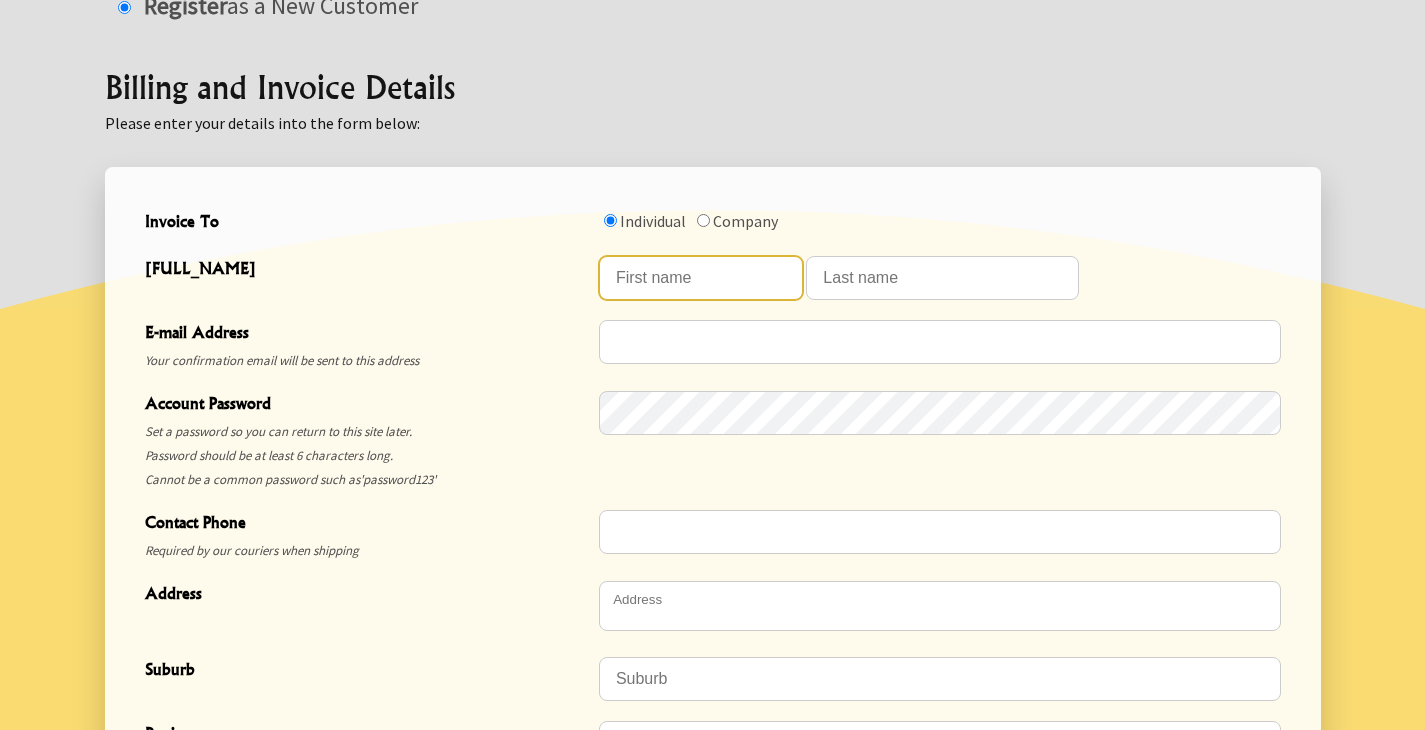 type on "C" 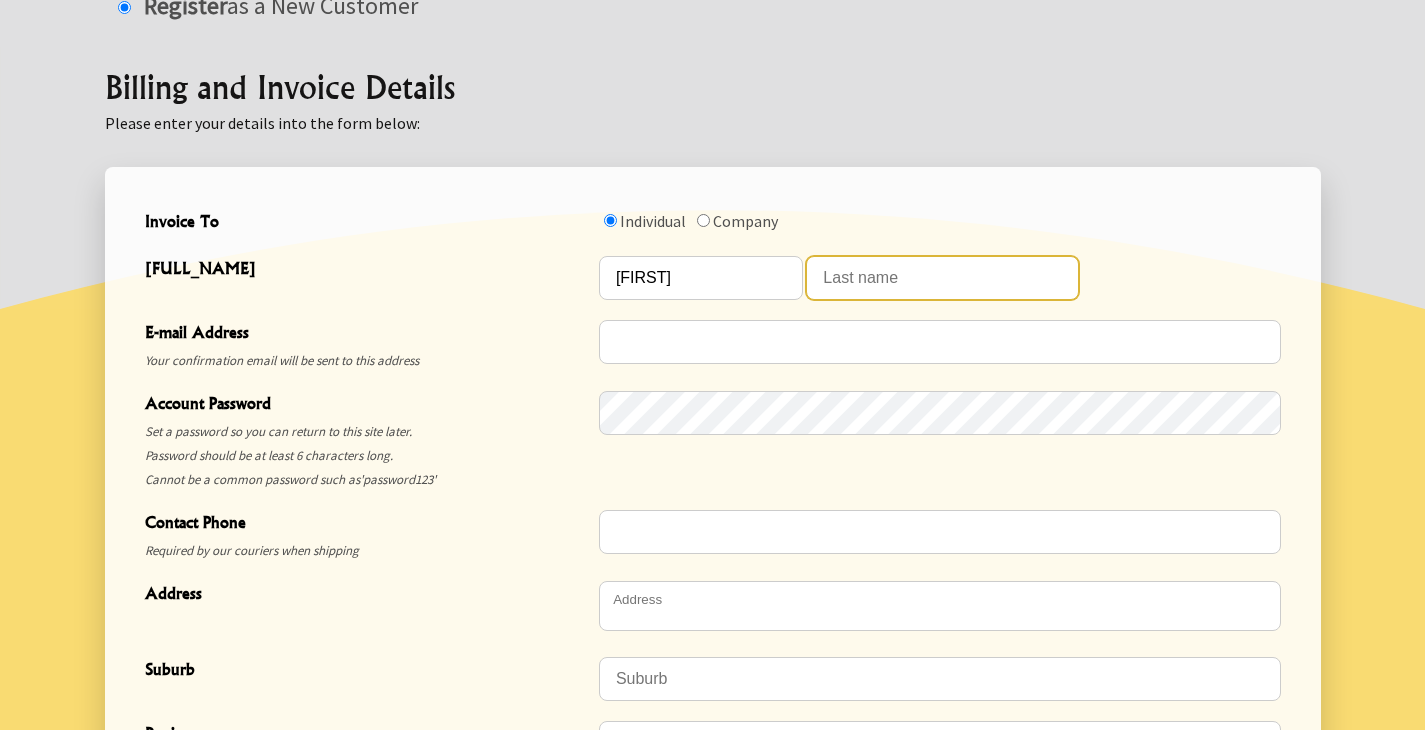 type on "Mahon" 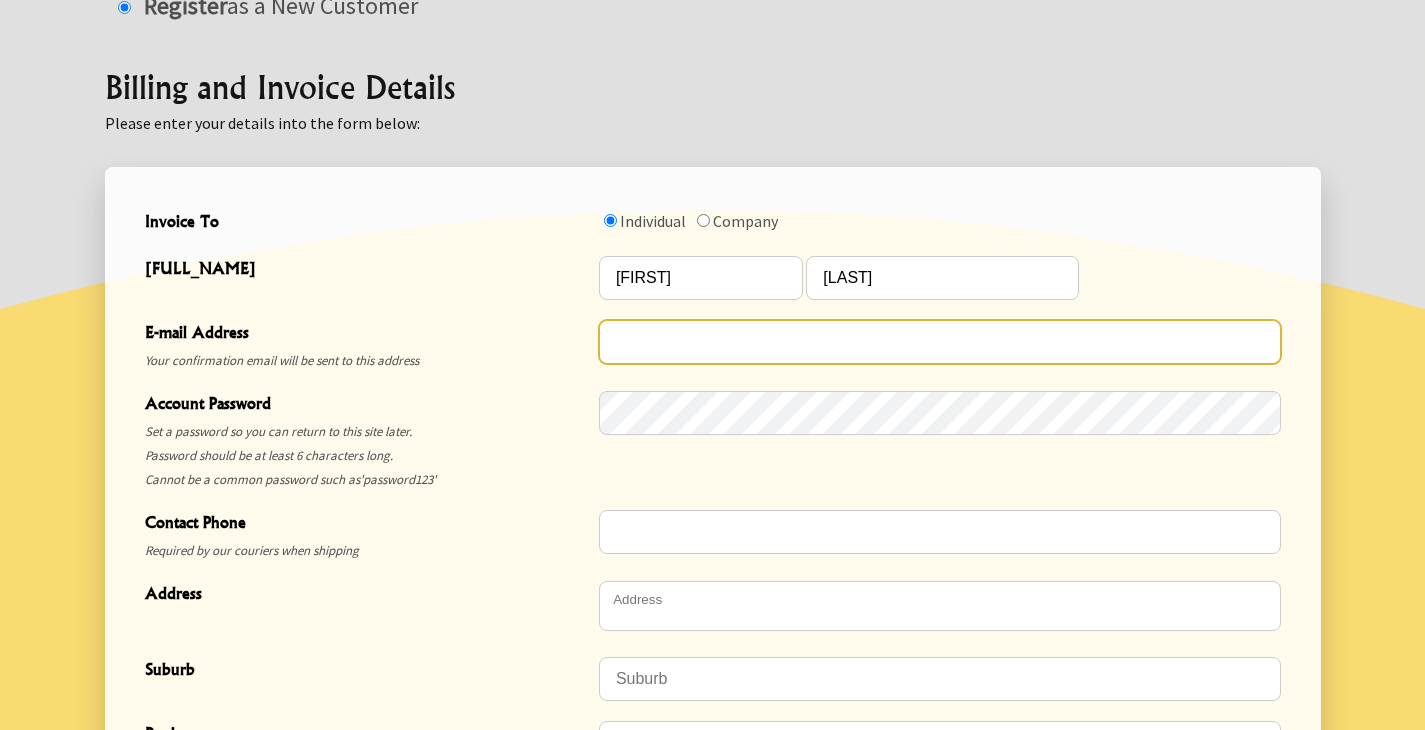 type on "mahon6@farmside.co.nz" 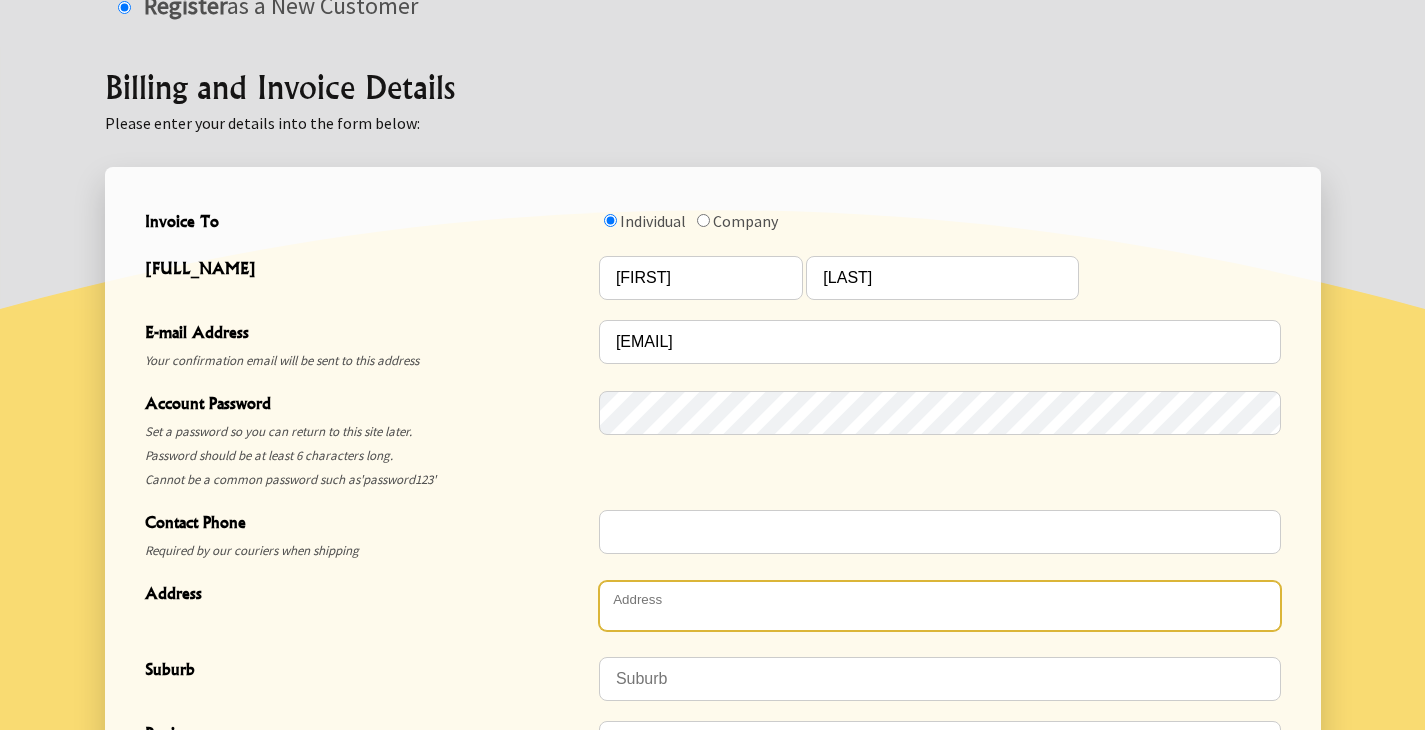 type on "633 Hetherington Rd" 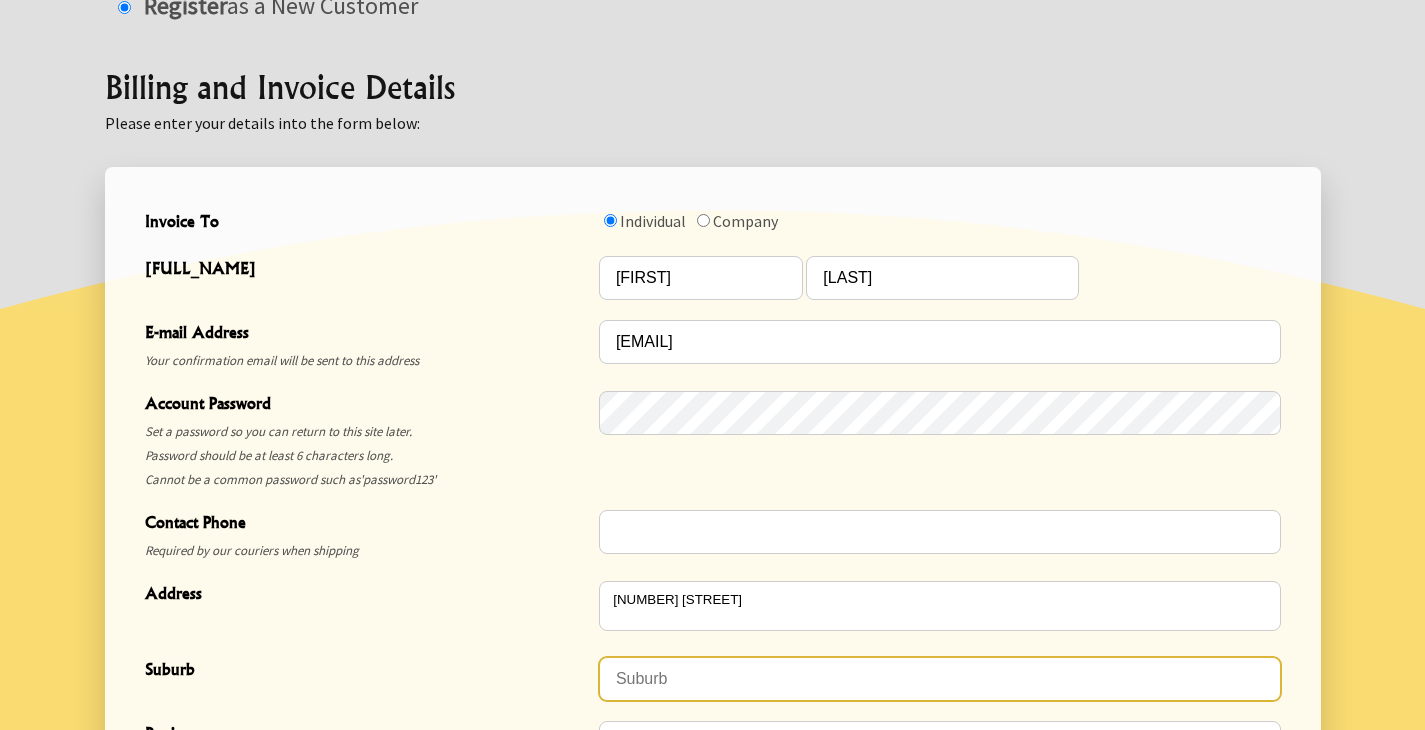 type on "Huntly" 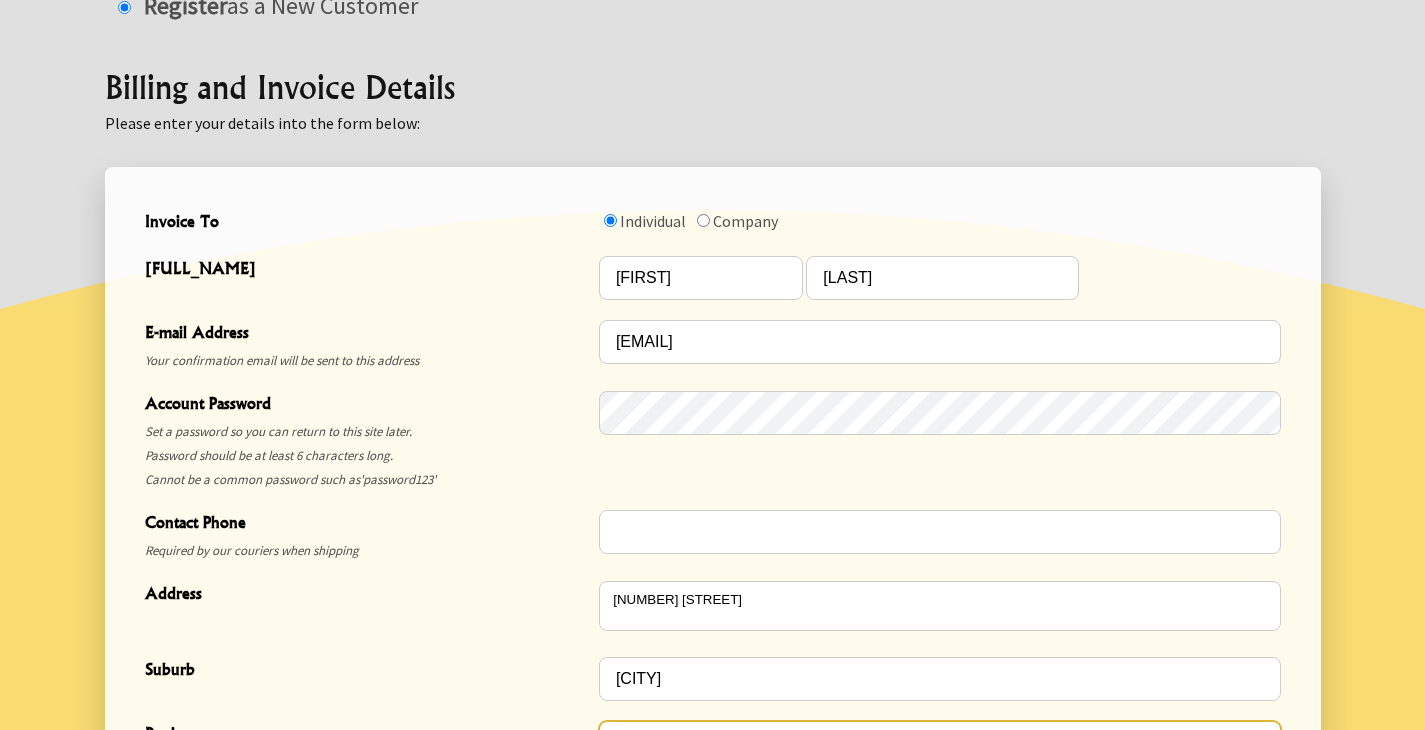 type on "Huntly" 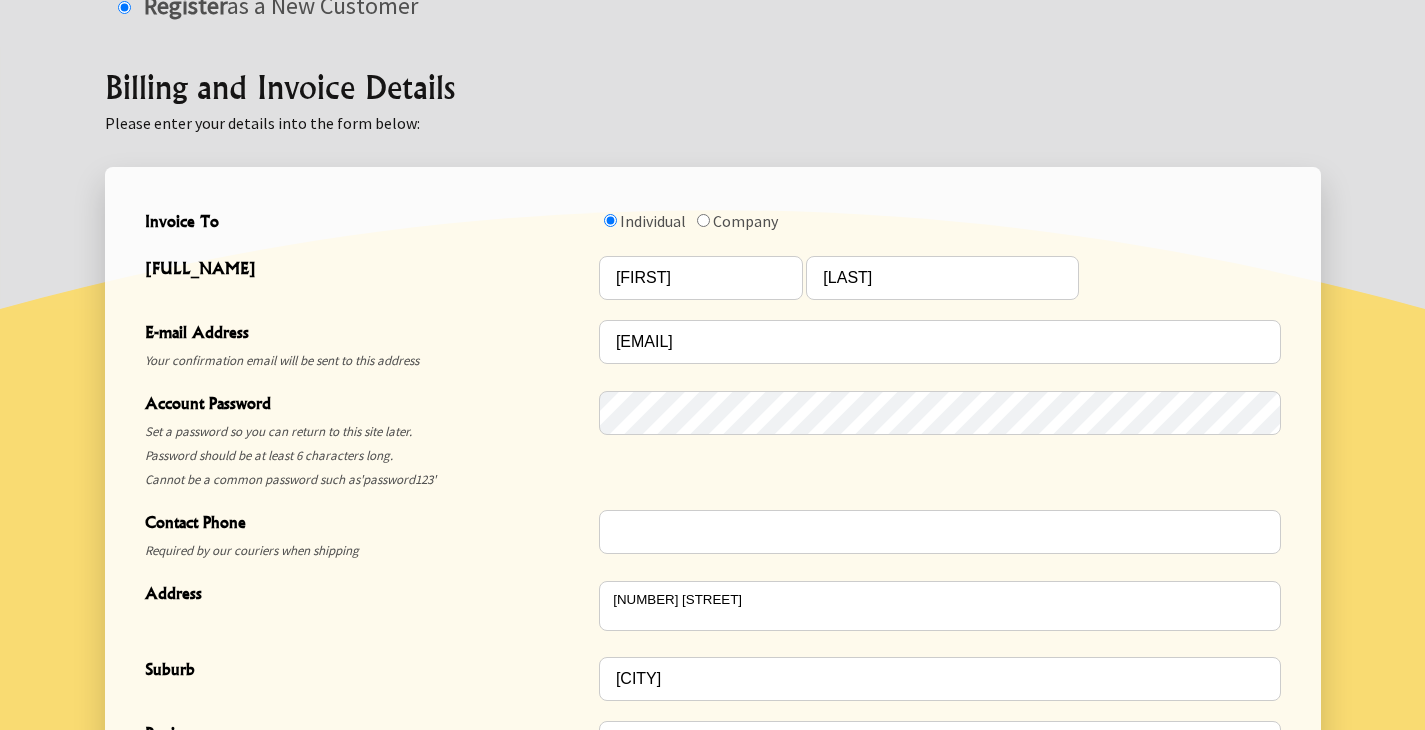 type on "3772" 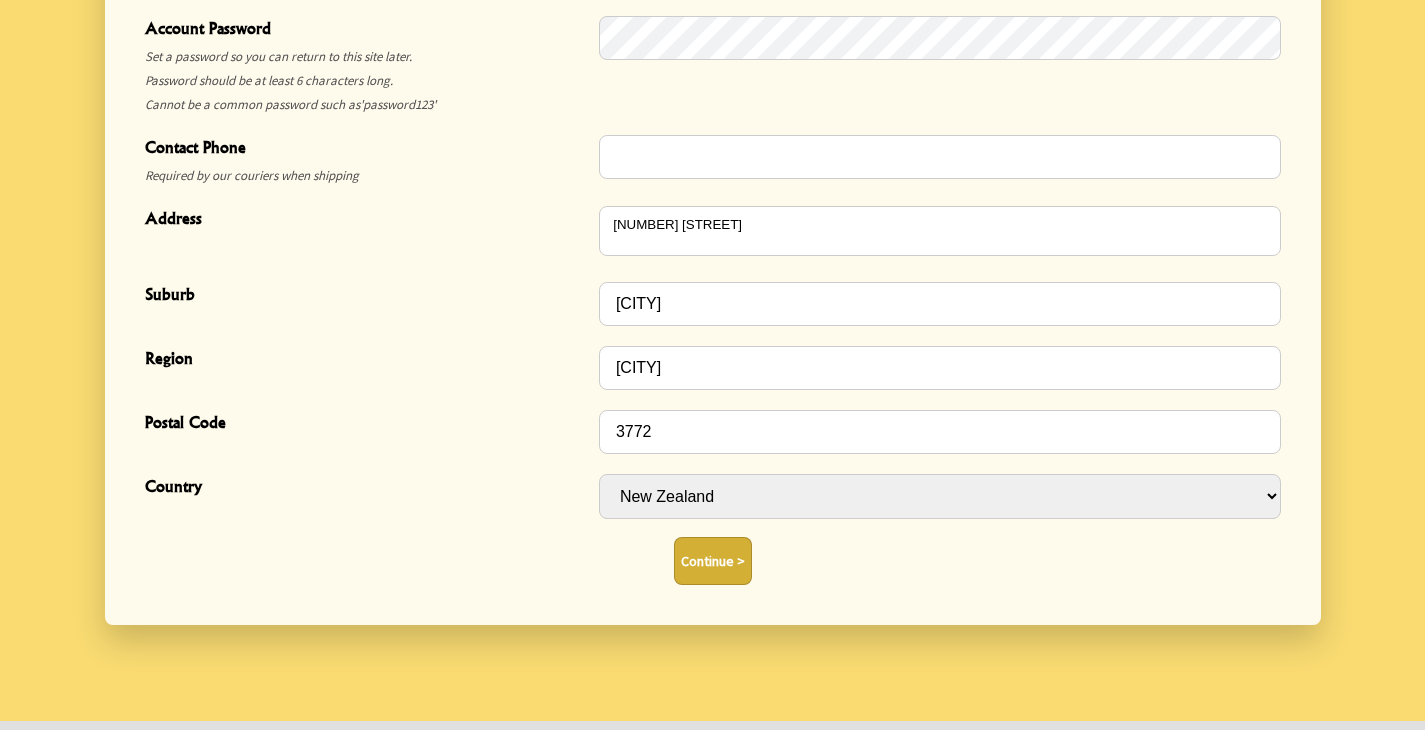 scroll, scrollTop: 889, scrollLeft: 0, axis: vertical 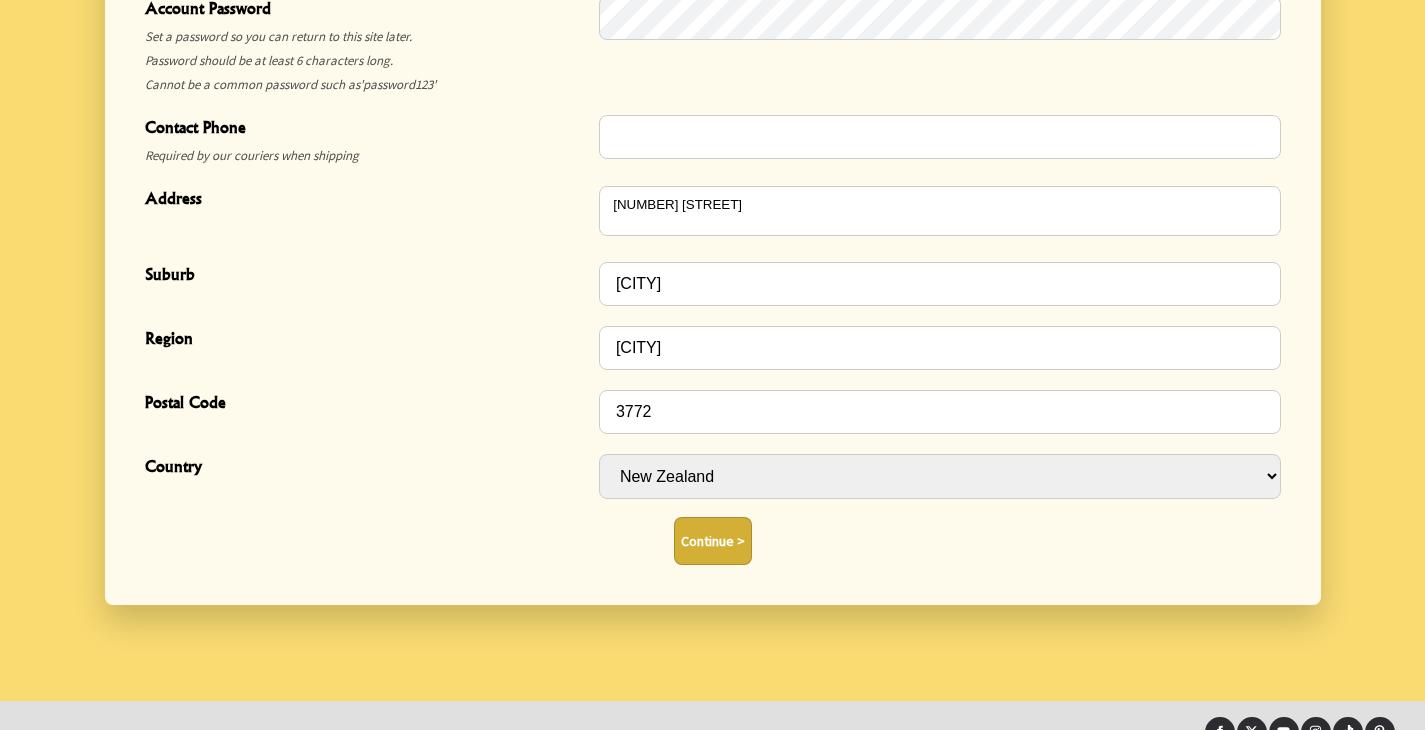 click on "Continue >" at bounding box center (713, 541) 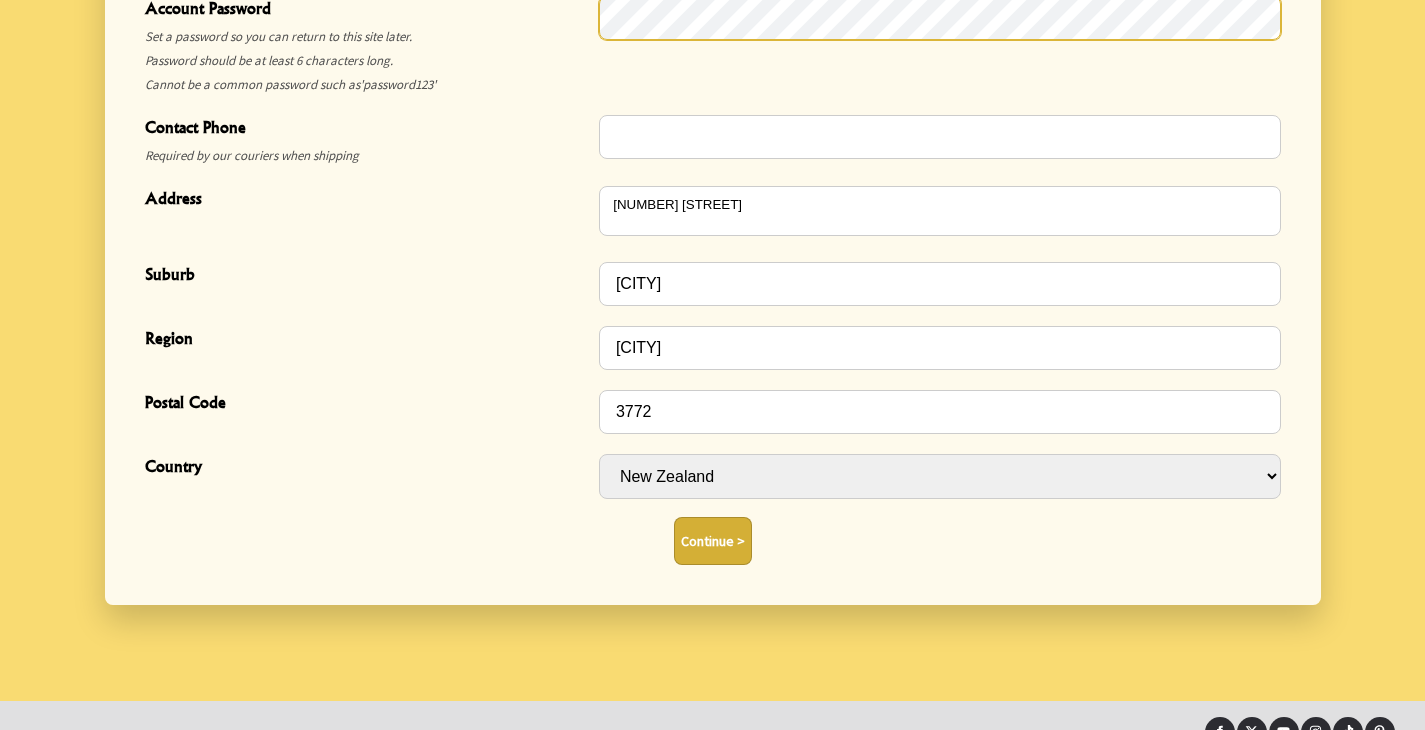 scroll, scrollTop: 539, scrollLeft: 0, axis: vertical 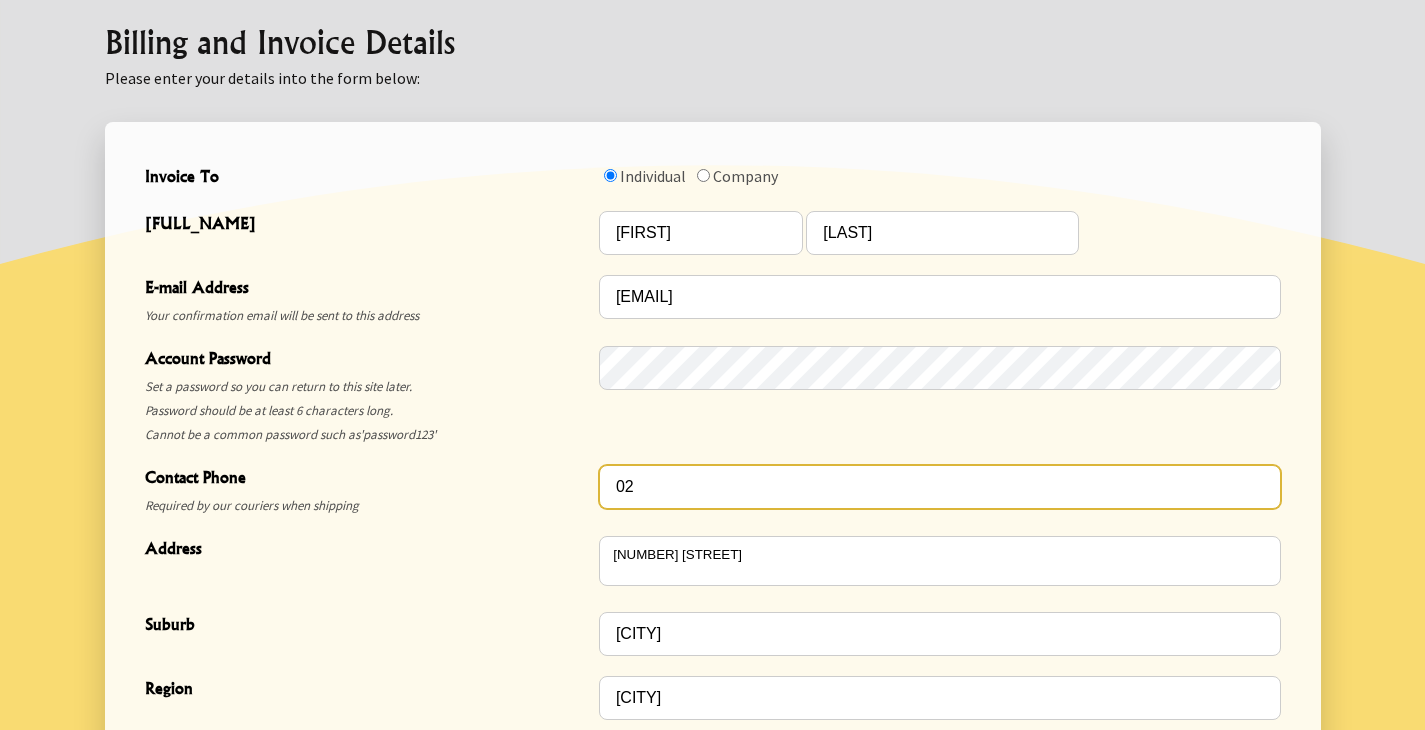 type on "021" 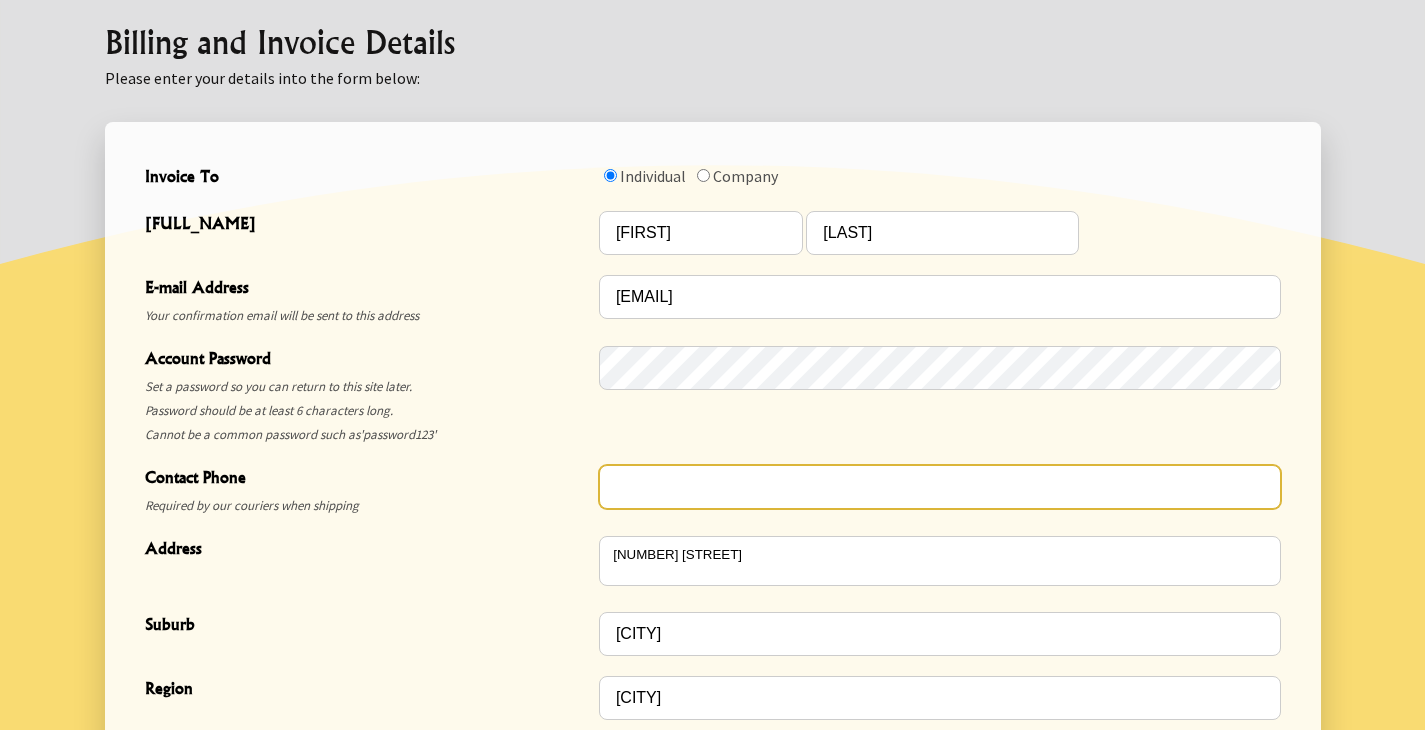 type on "021731814" 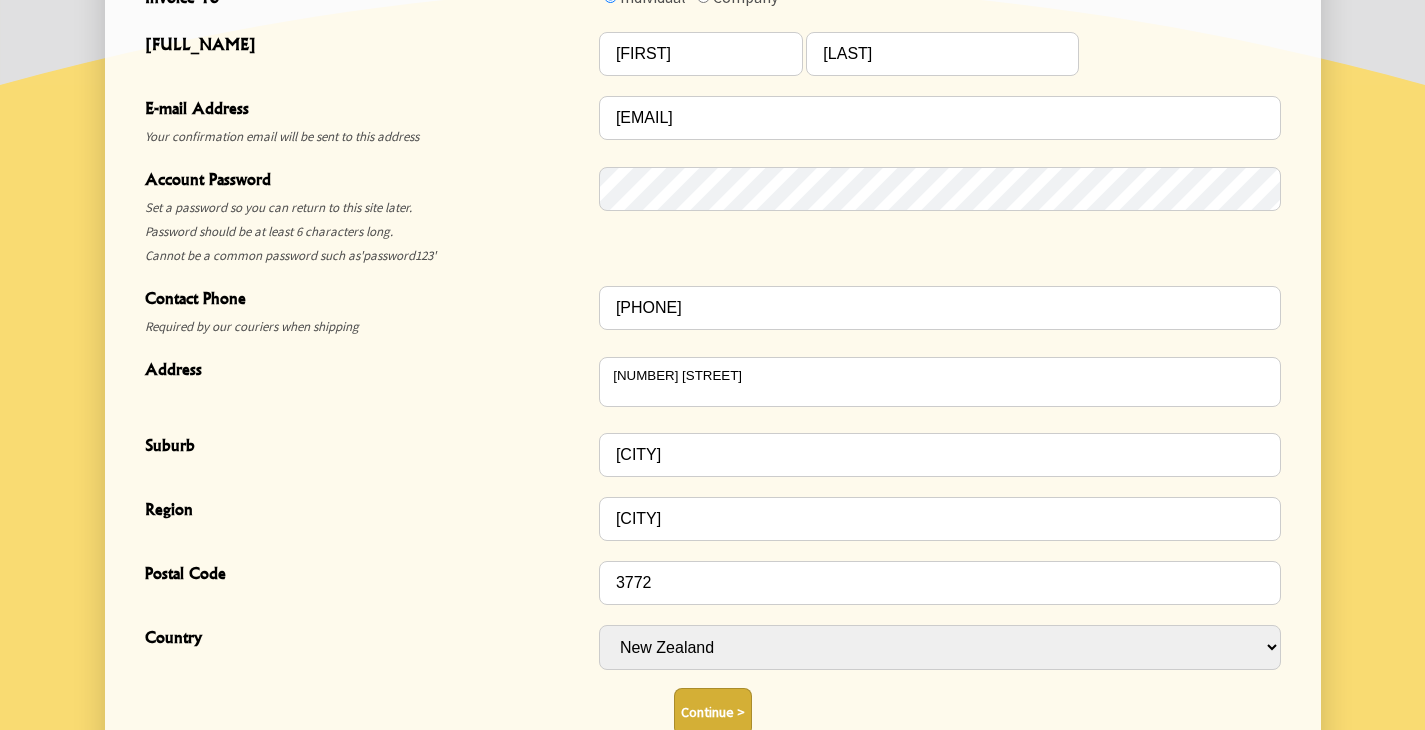 scroll, scrollTop: 901, scrollLeft: 0, axis: vertical 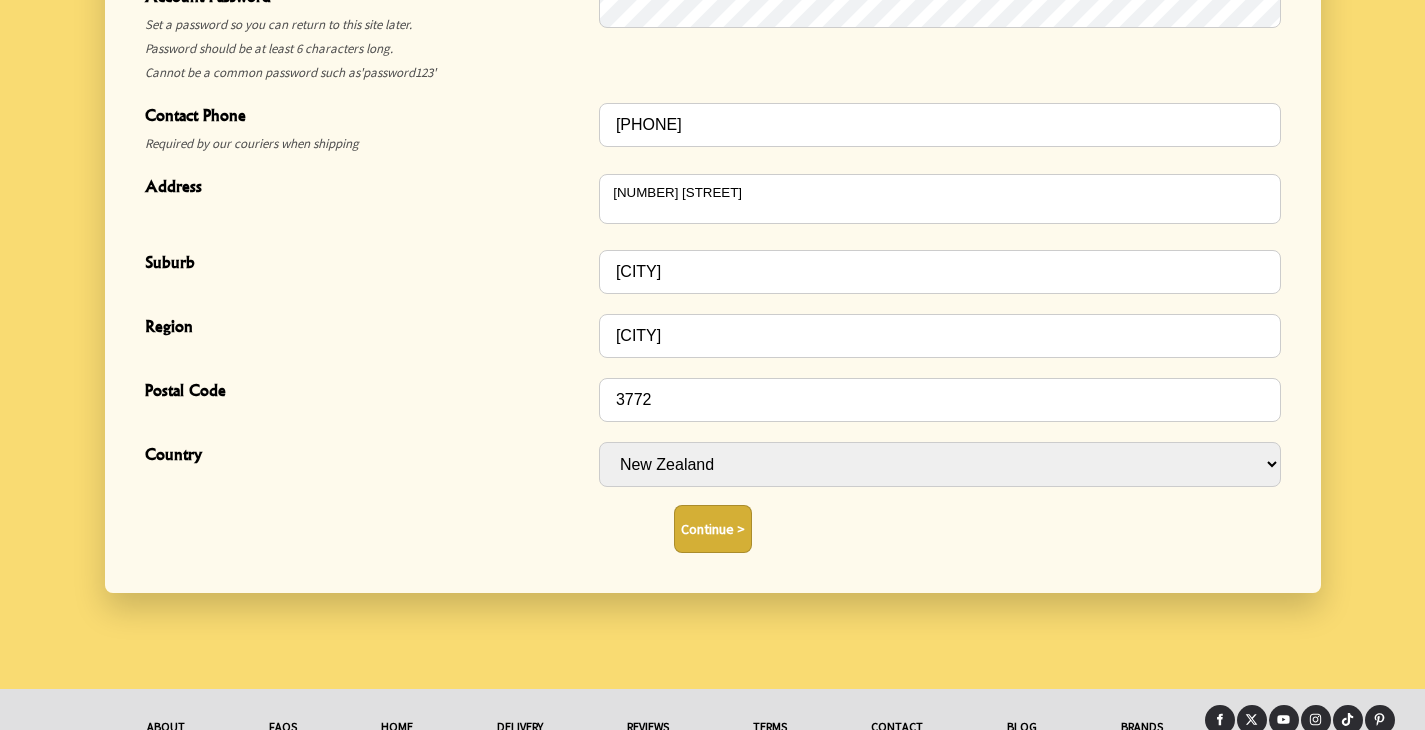 click on "Continue >" at bounding box center (713, 529) 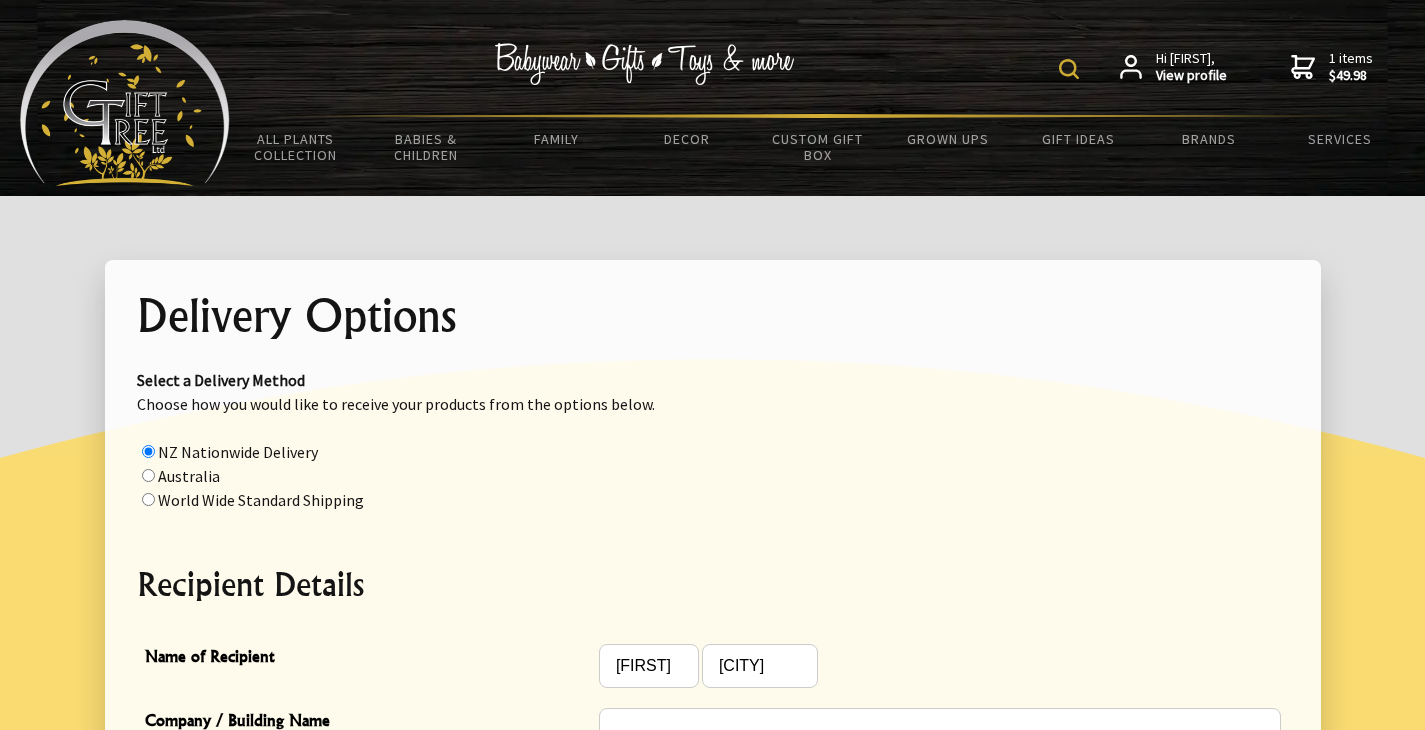scroll, scrollTop: 61, scrollLeft: 0, axis: vertical 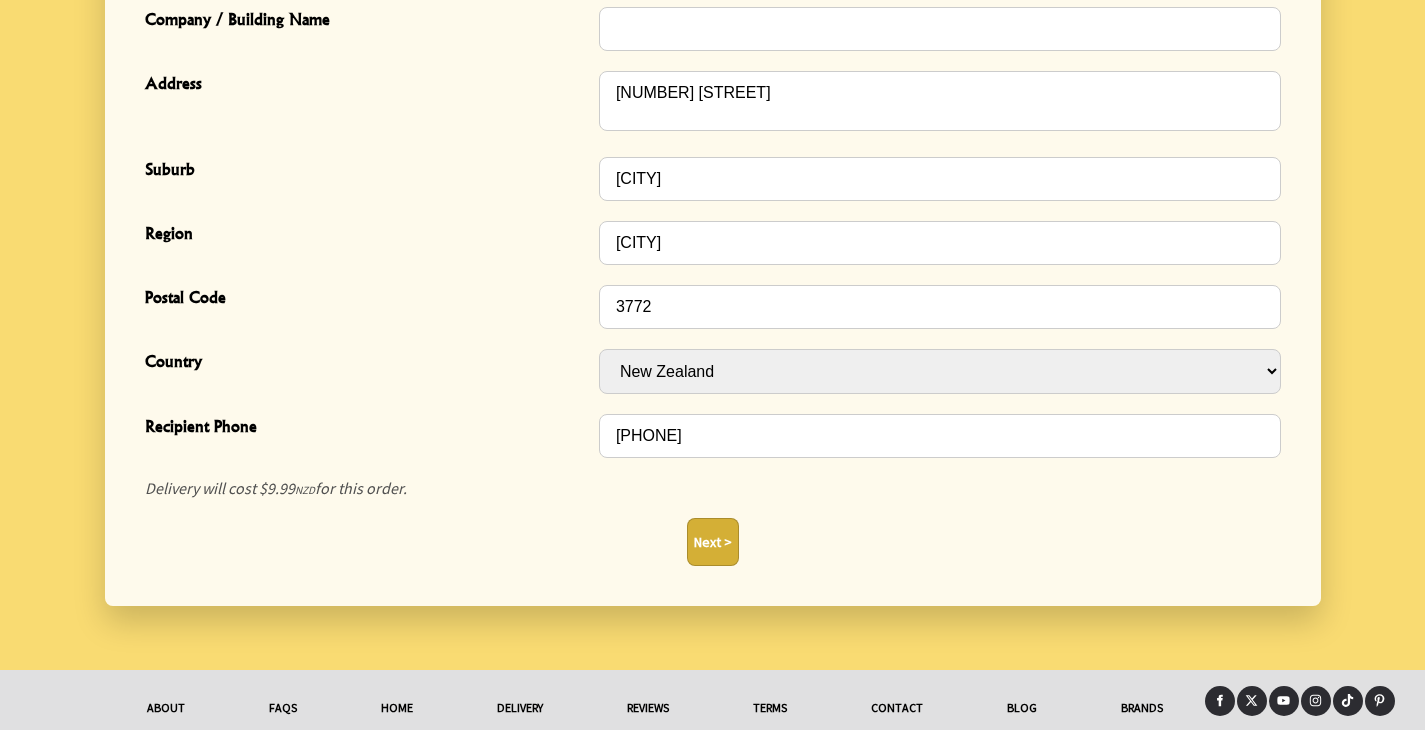 click on "Next >" at bounding box center (713, 542) 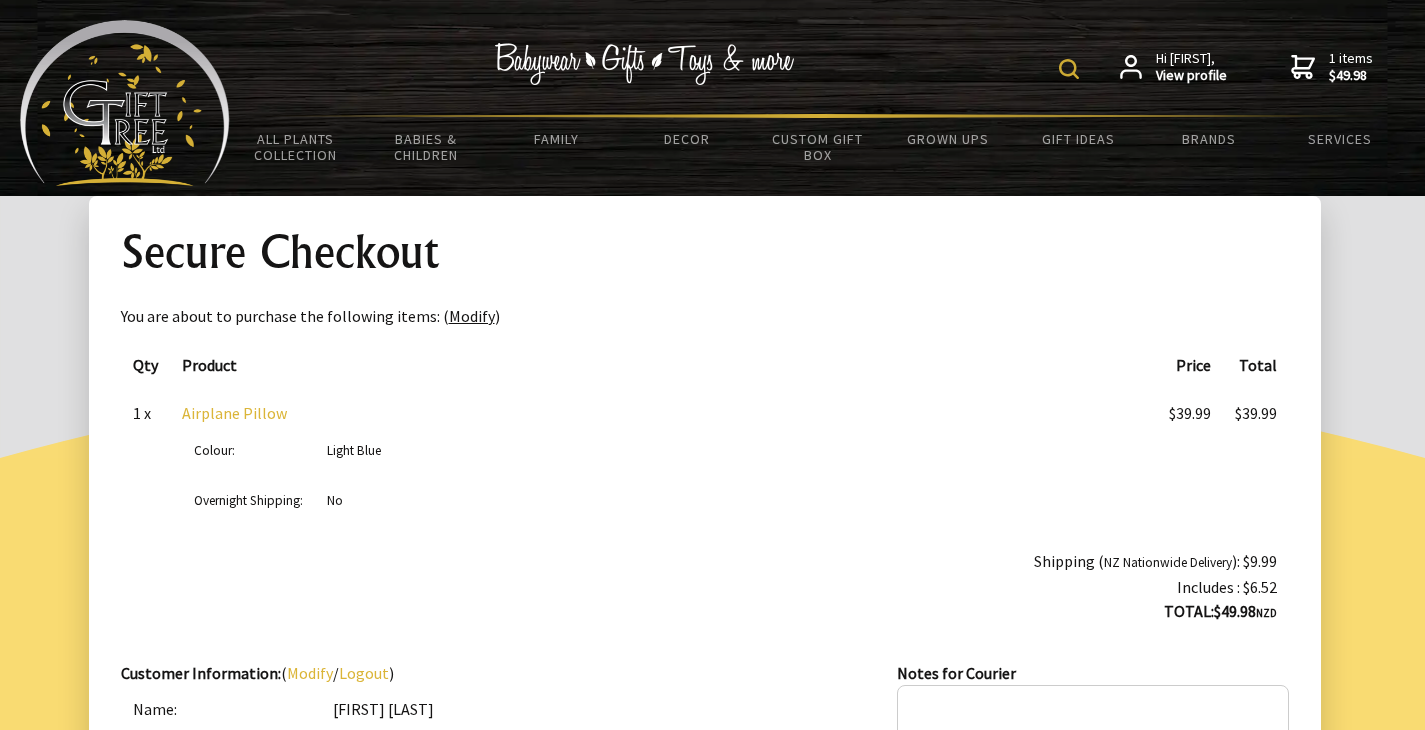 scroll, scrollTop: 25, scrollLeft: 0, axis: vertical 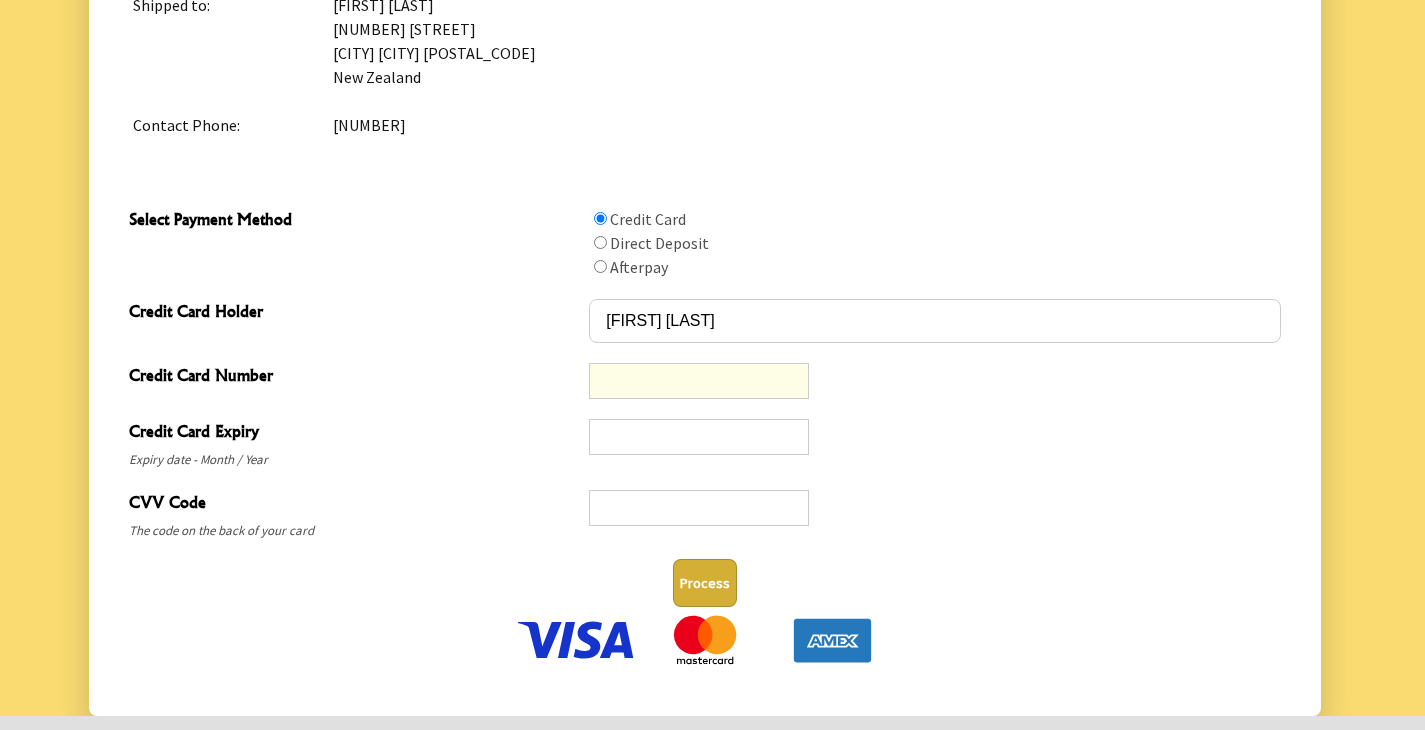 click on "Process" at bounding box center (705, 583) 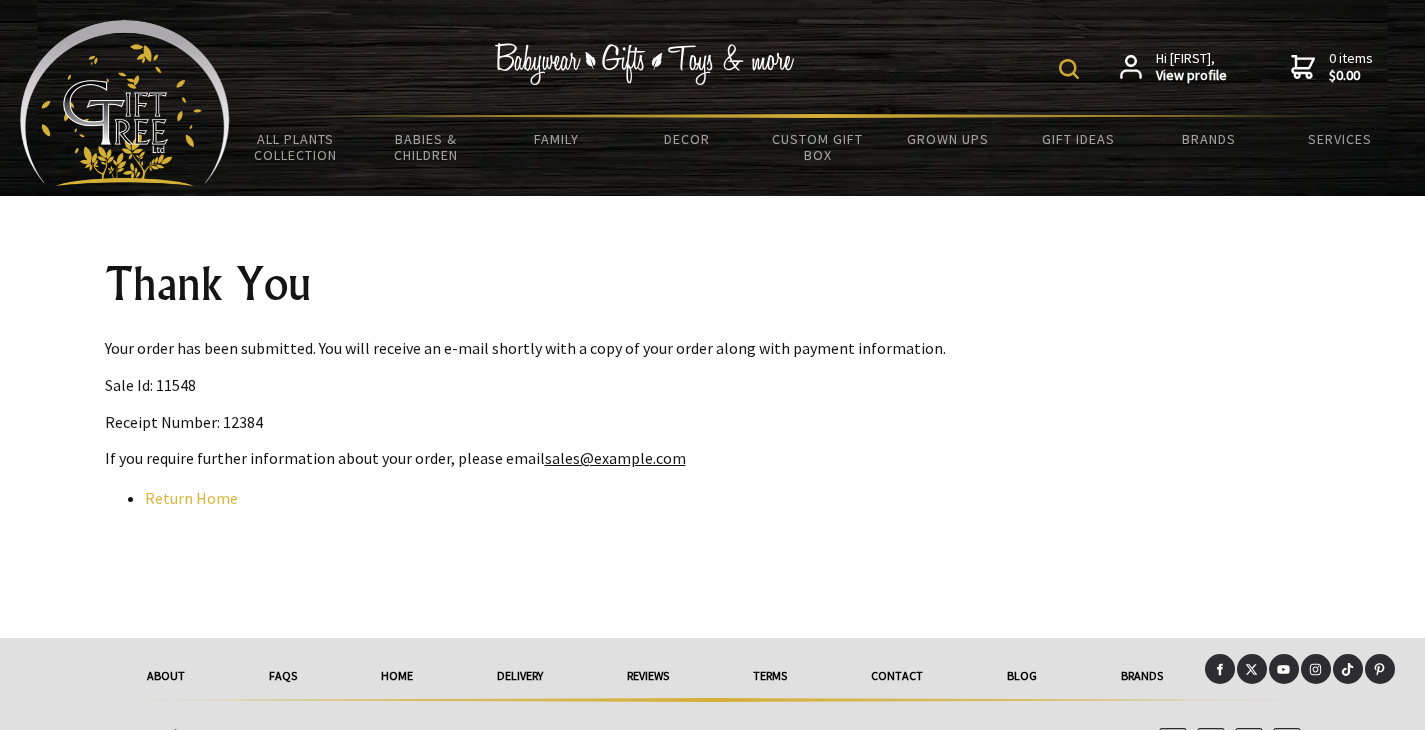 scroll, scrollTop: 18, scrollLeft: 0, axis: vertical 